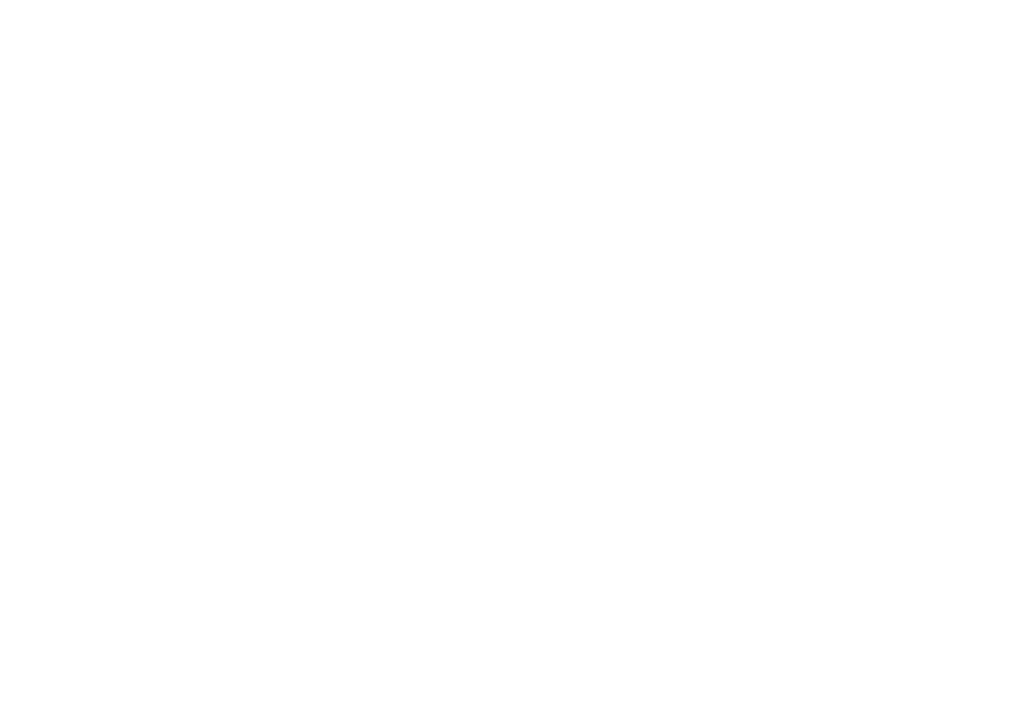 scroll, scrollTop: 0, scrollLeft: 0, axis: both 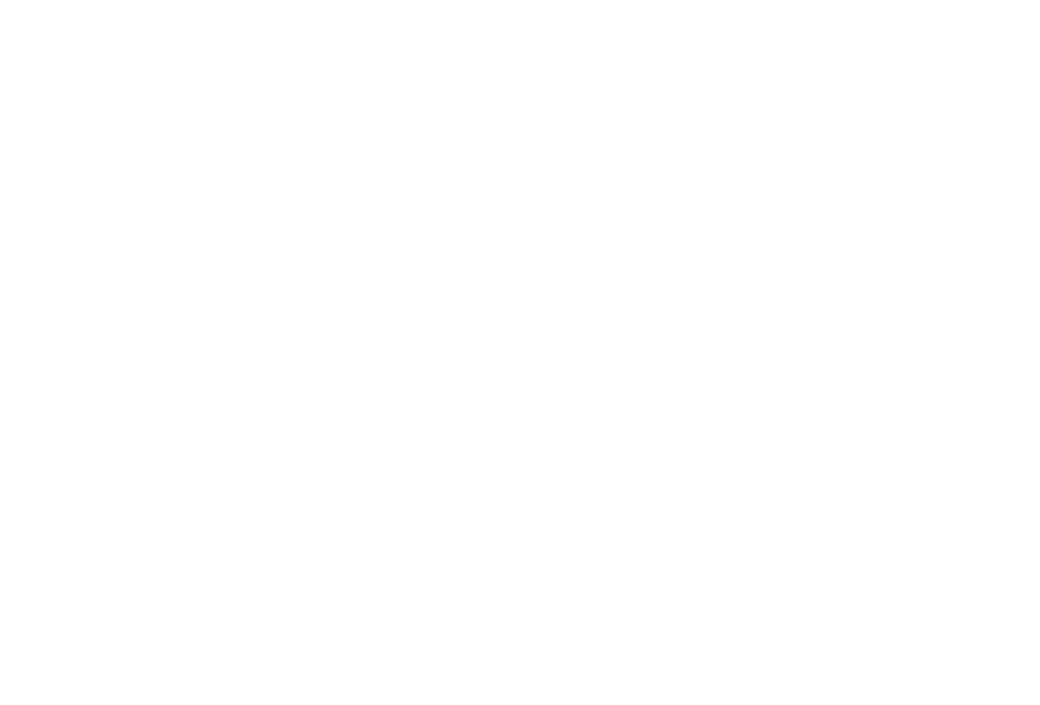 select on "*" 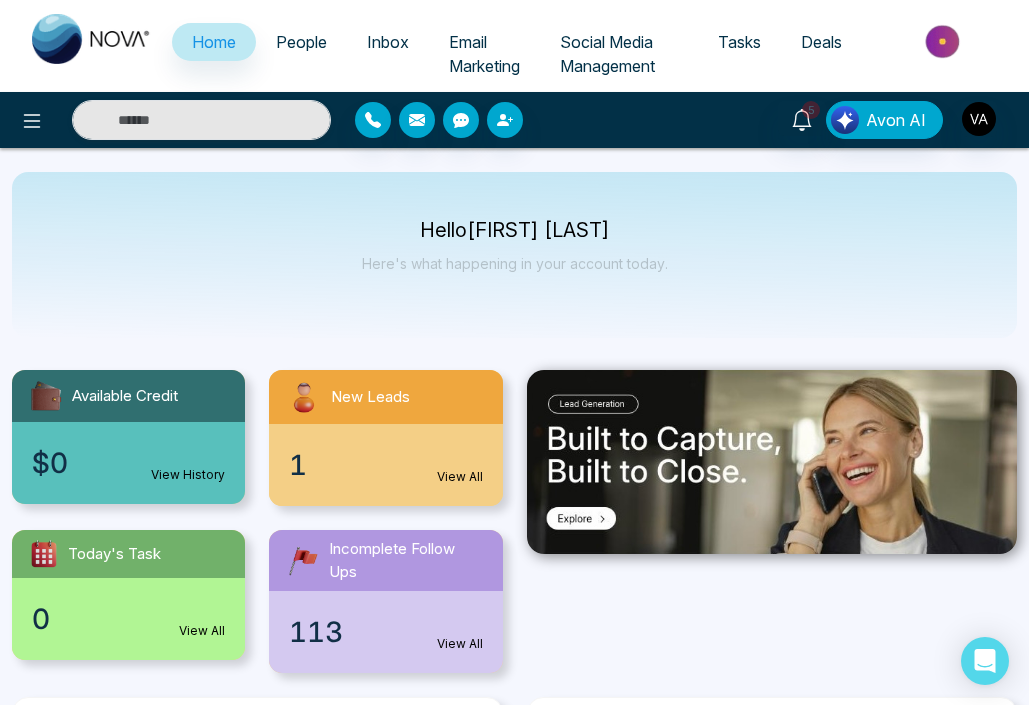 click on "Social Media Management" at bounding box center (607, 54) 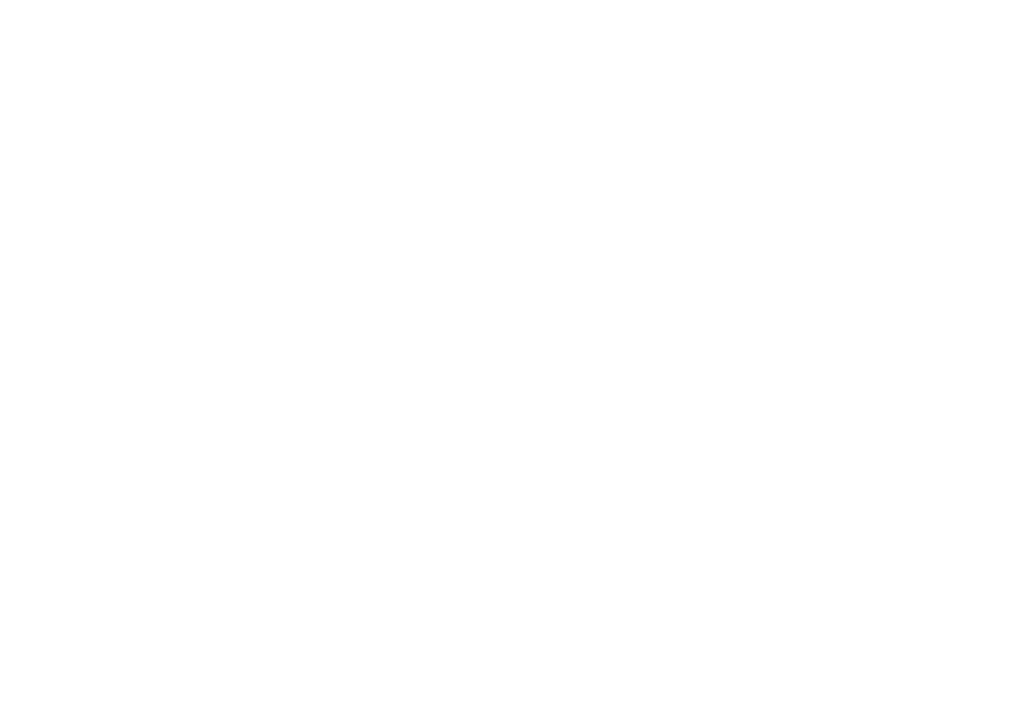 scroll, scrollTop: 0, scrollLeft: 0, axis: both 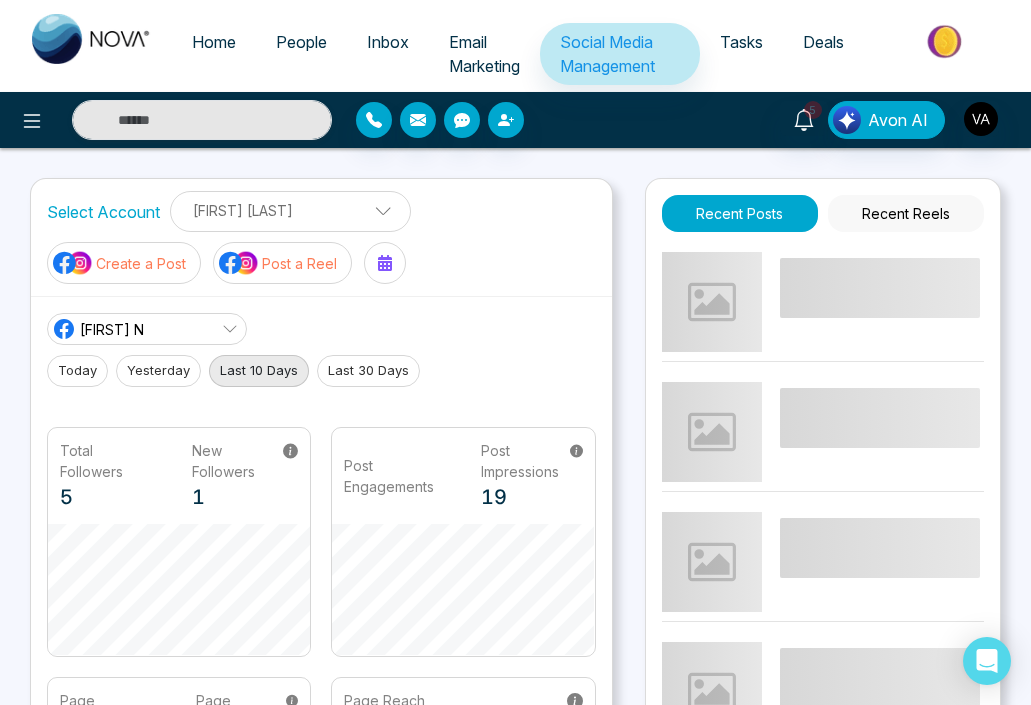 click on "5 Avon AI" at bounding box center [816, 120] 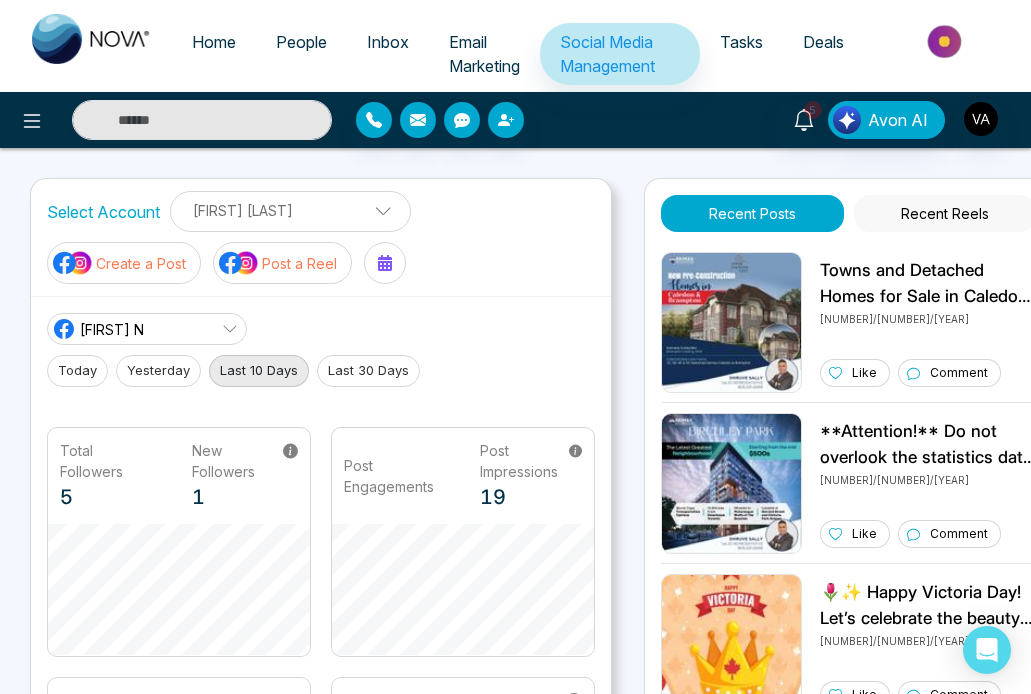 click 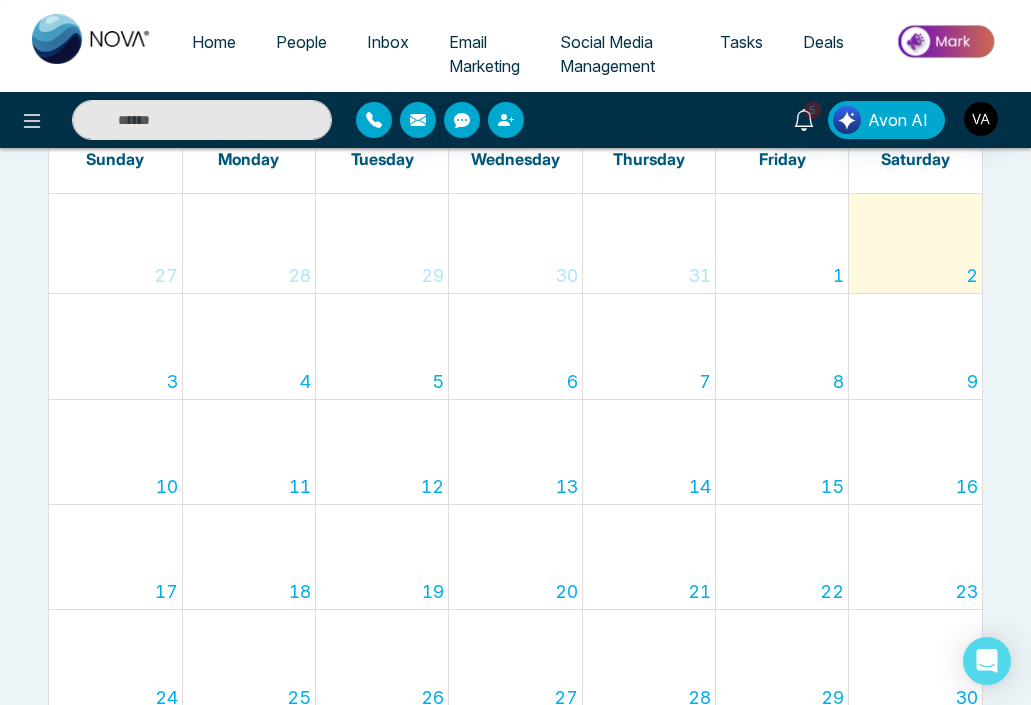 scroll, scrollTop: 0, scrollLeft: 0, axis: both 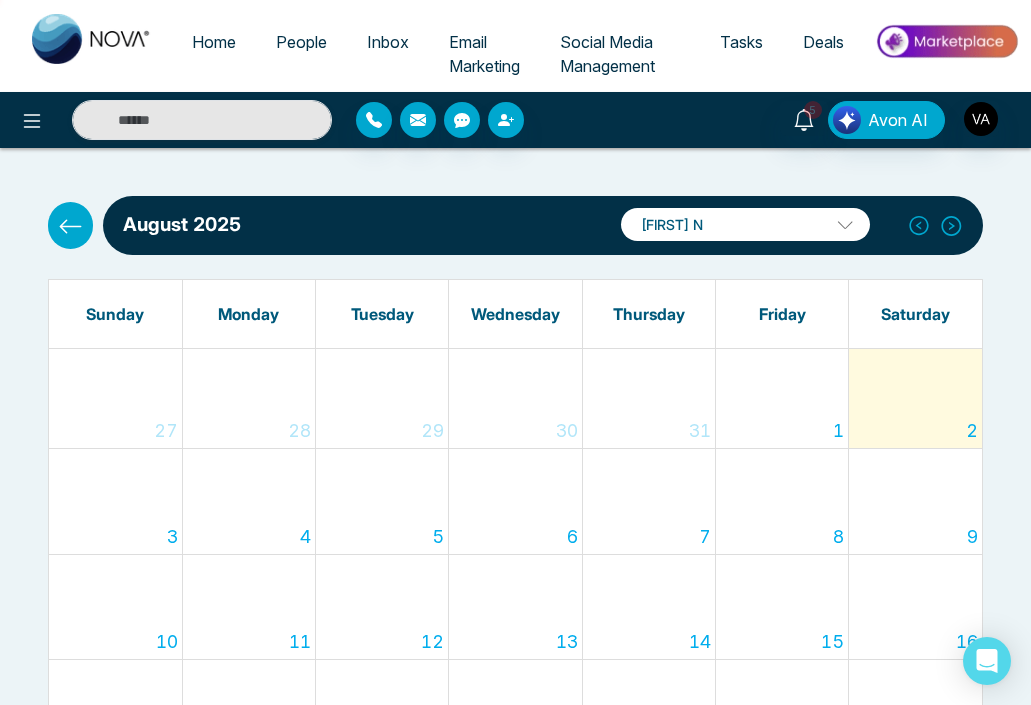 click on "[MONTH] [YEAR] [FIRST] [LAST]     [FIRST] [LAST]   [EMAIL]  Add Social Accounts" at bounding box center (515, 225) 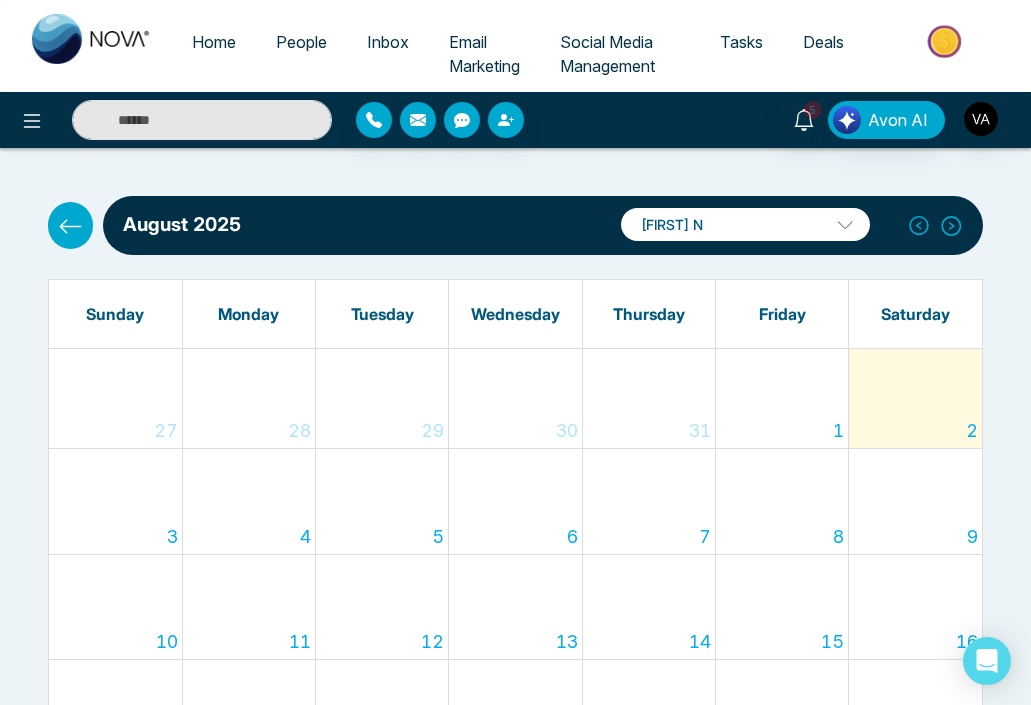 click 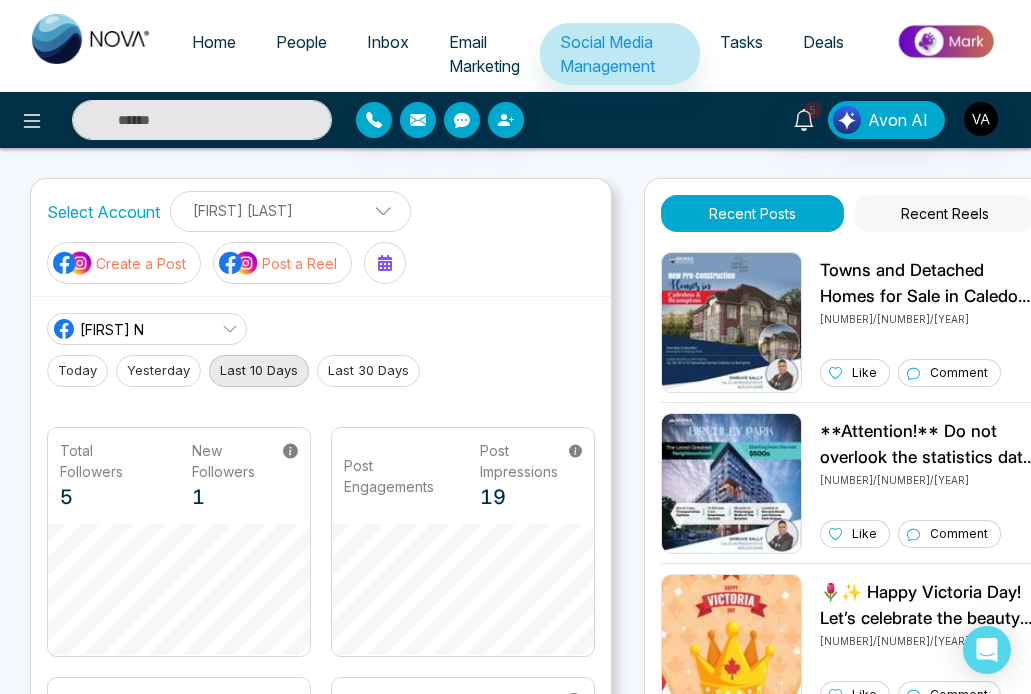 click 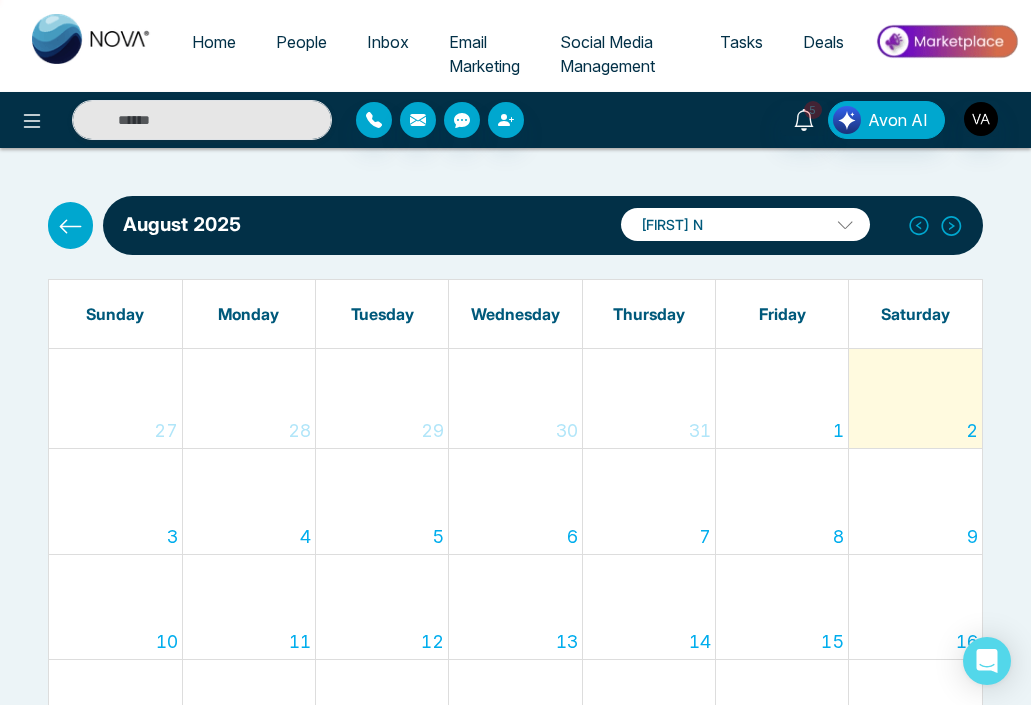click on "Social Media Management" at bounding box center (620, 54) 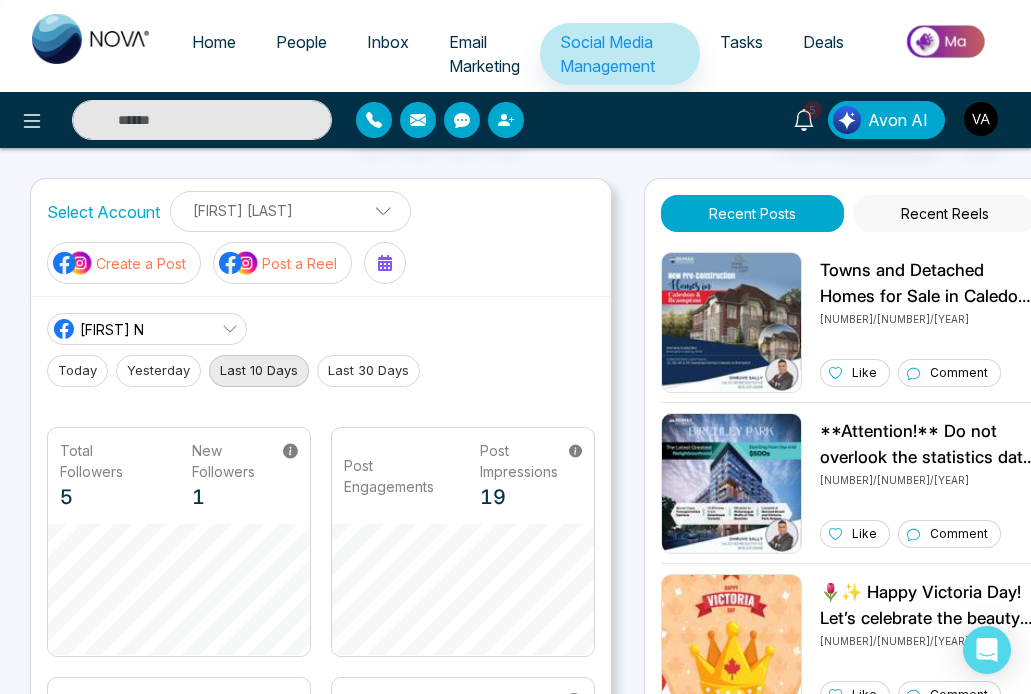 click on "Post a Reel" at bounding box center [299, 263] 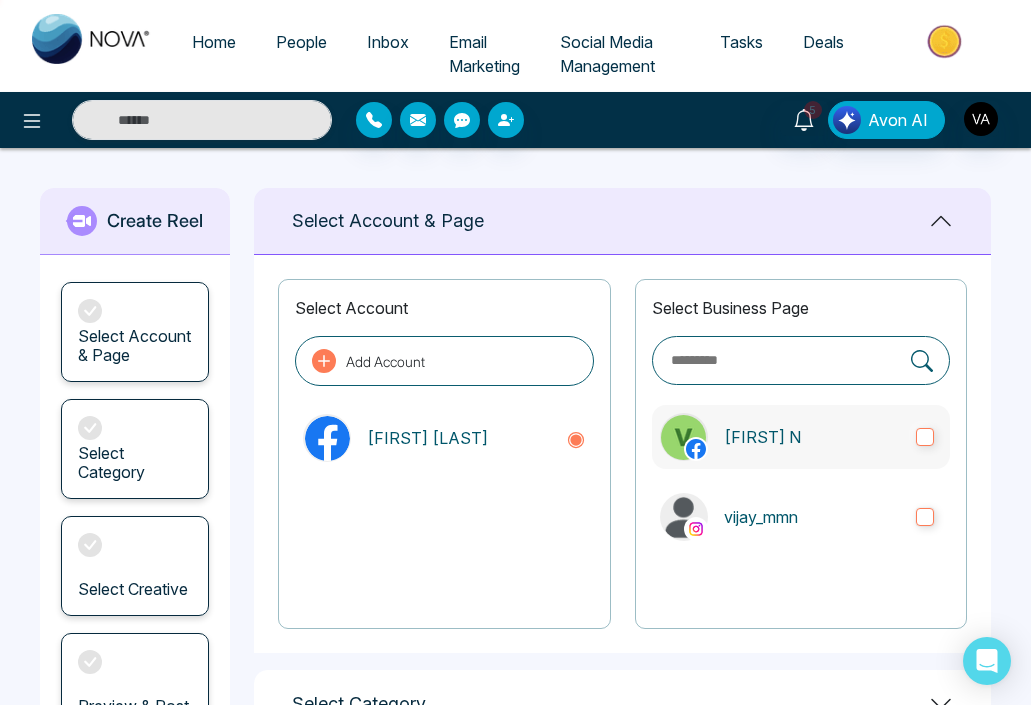 click on "[FIRST] [LAST]" at bounding box center [801, 437] 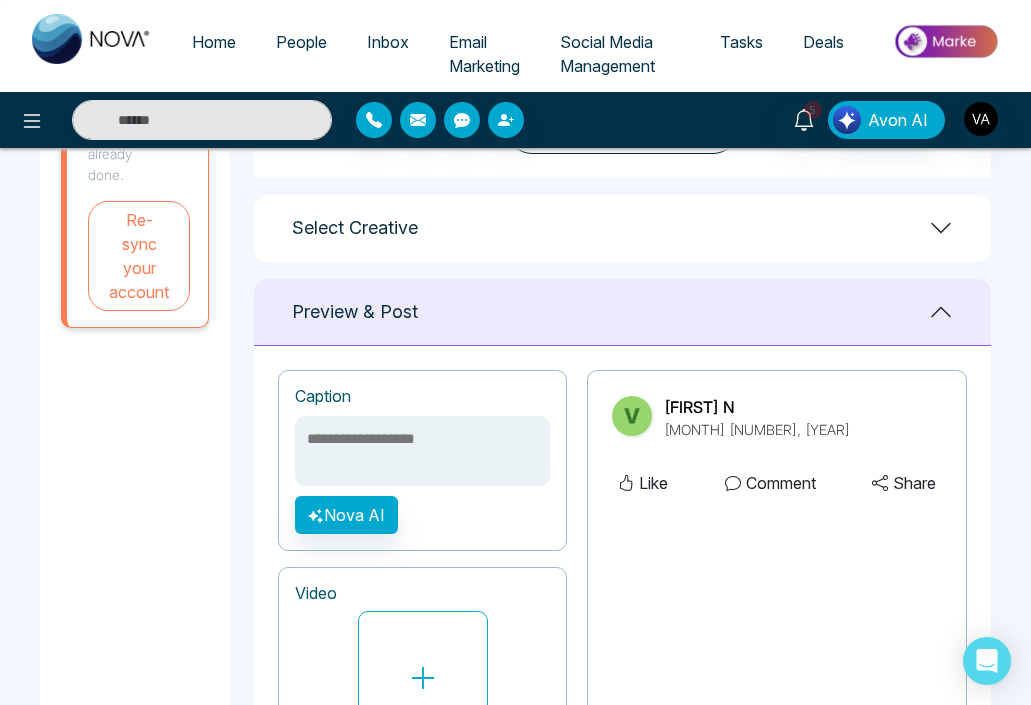 scroll, scrollTop: 790, scrollLeft: 0, axis: vertical 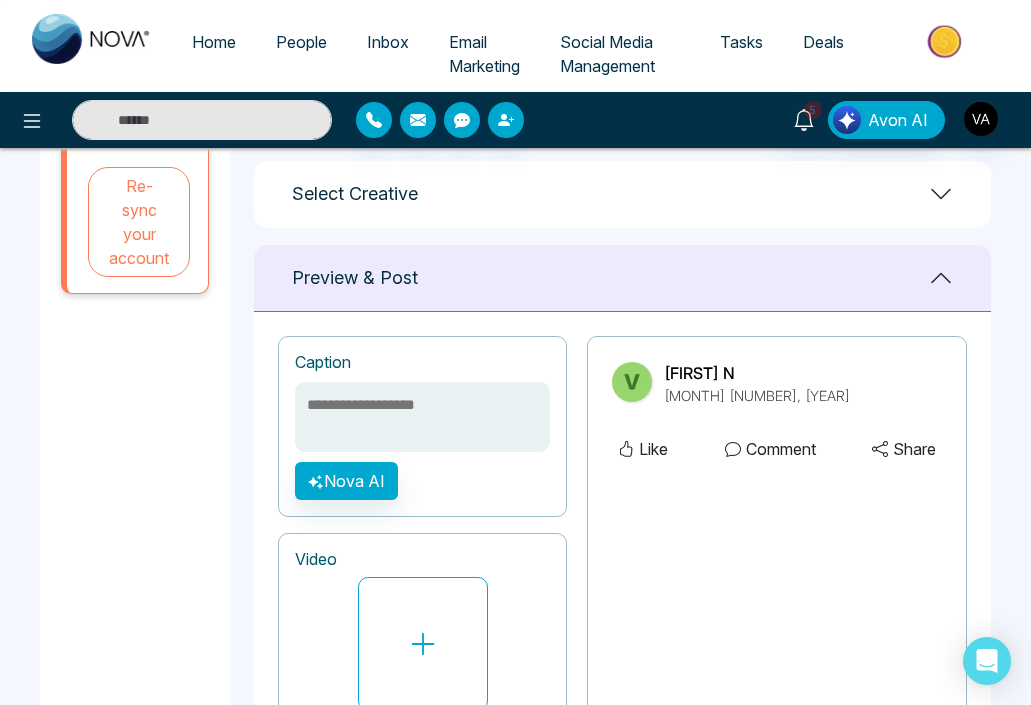 click at bounding box center [422, 417] 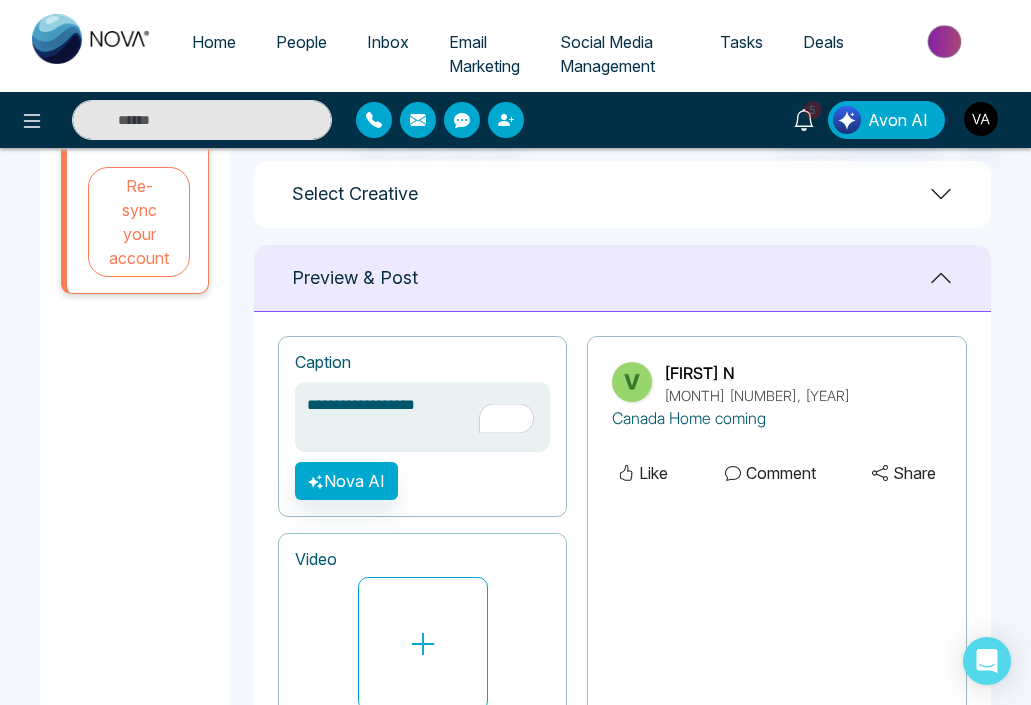 type on "**********" 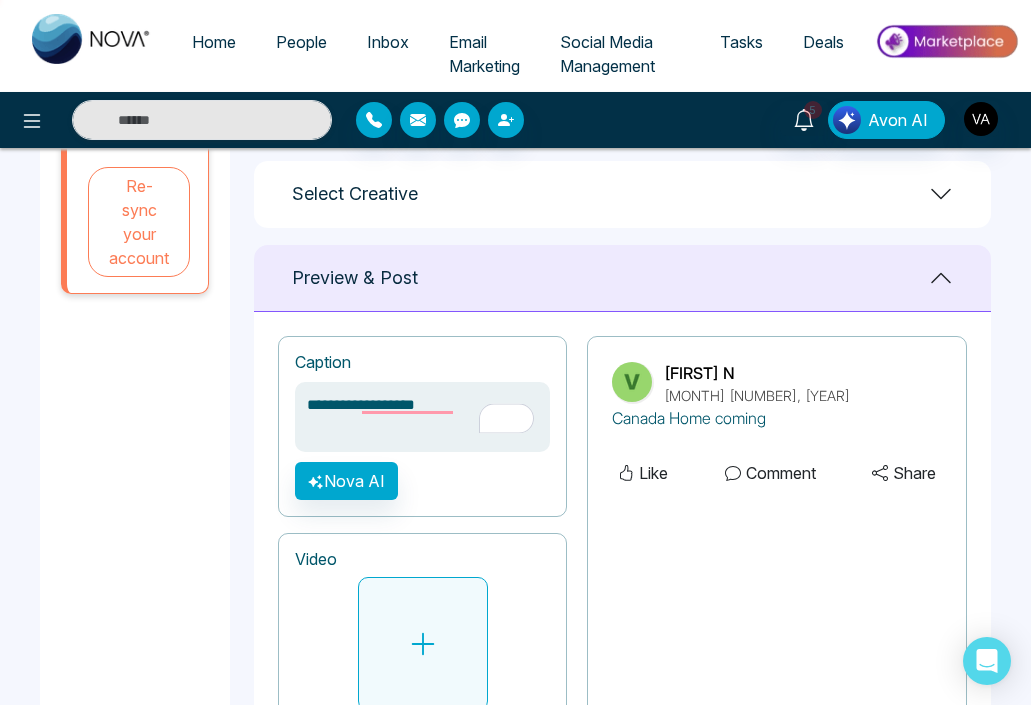 click at bounding box center (423, 644) 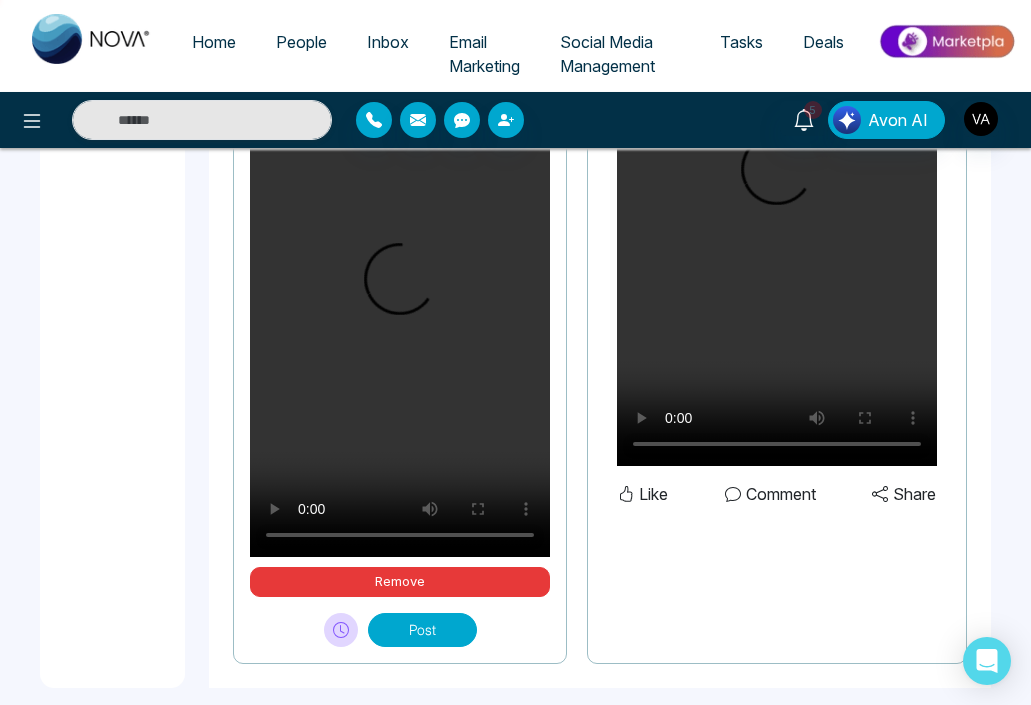 scroll, scrollTop: 1363, scrollLeft: 0, axis: vertical 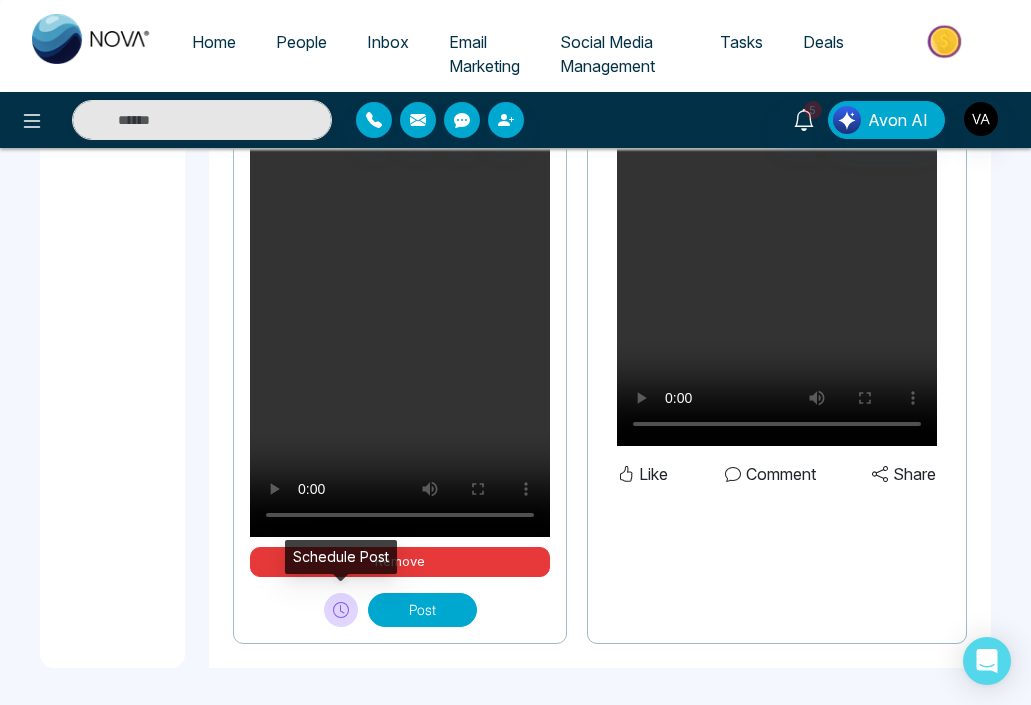 click 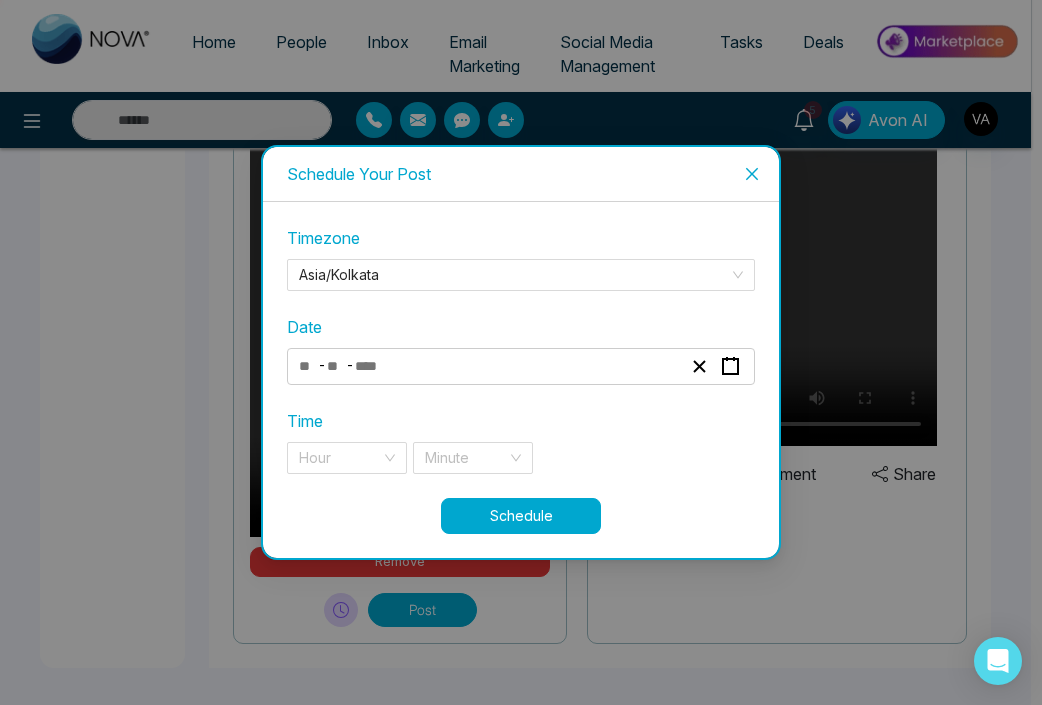 click at bounding box center [375, 366] 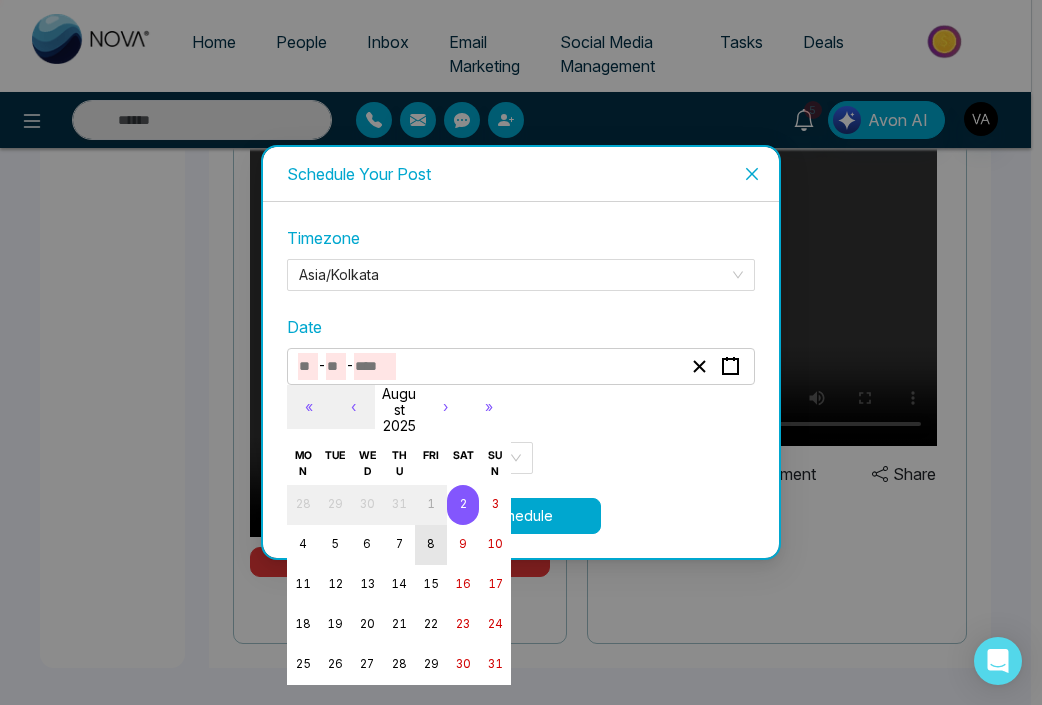 click on "8" at bounding box center [431, 544] 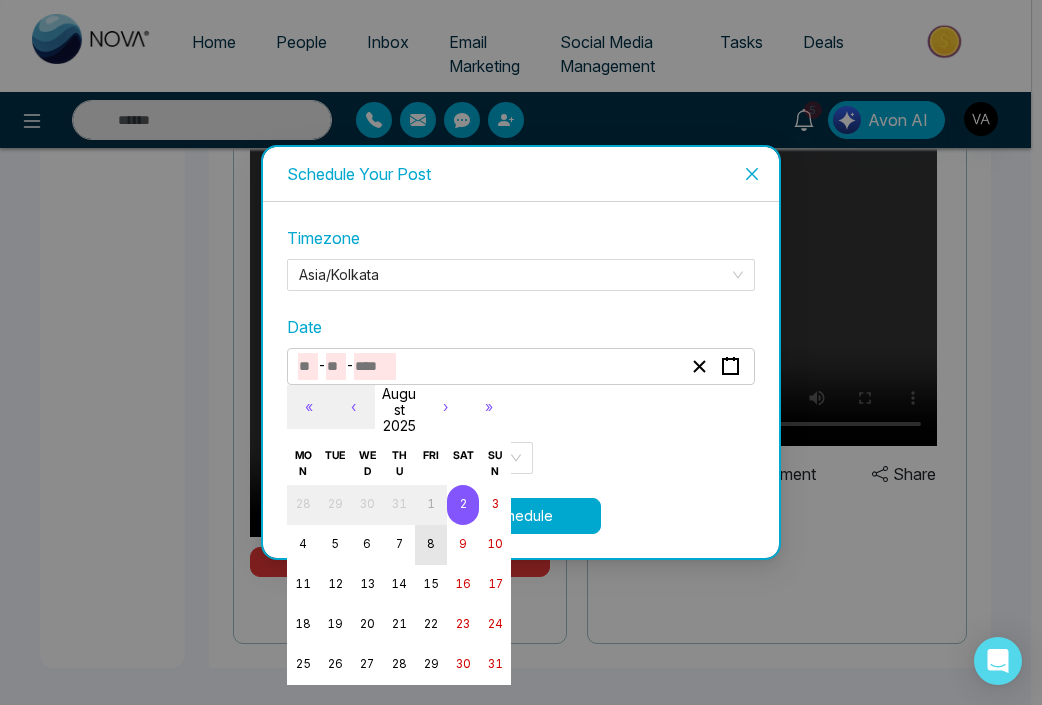 type on "*" 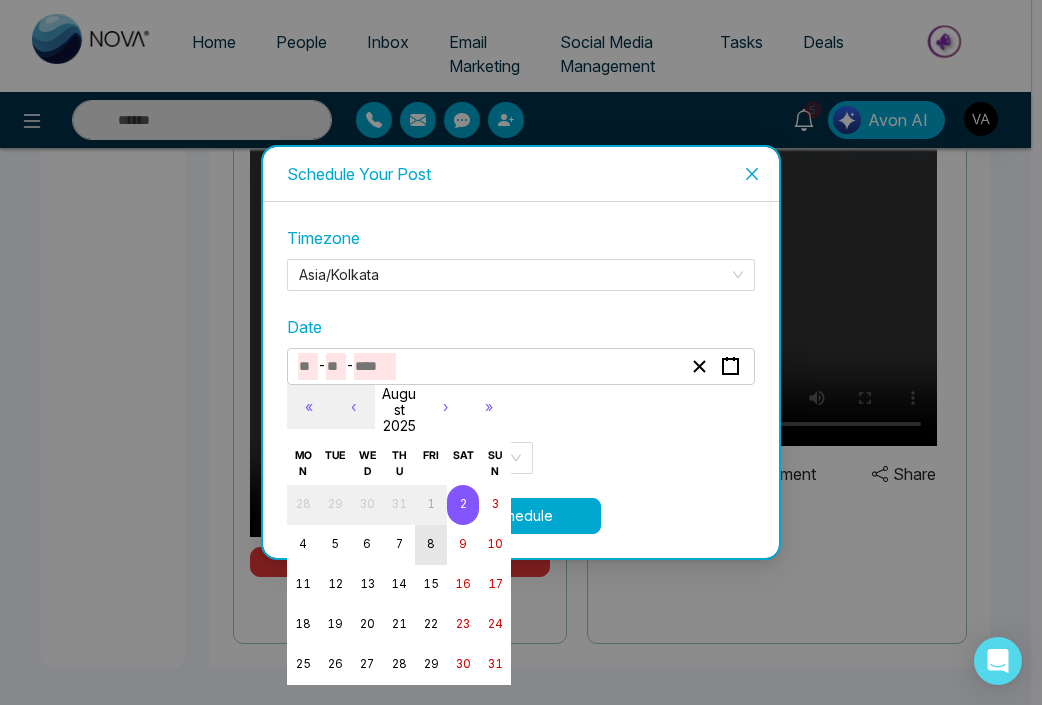 type on "*" 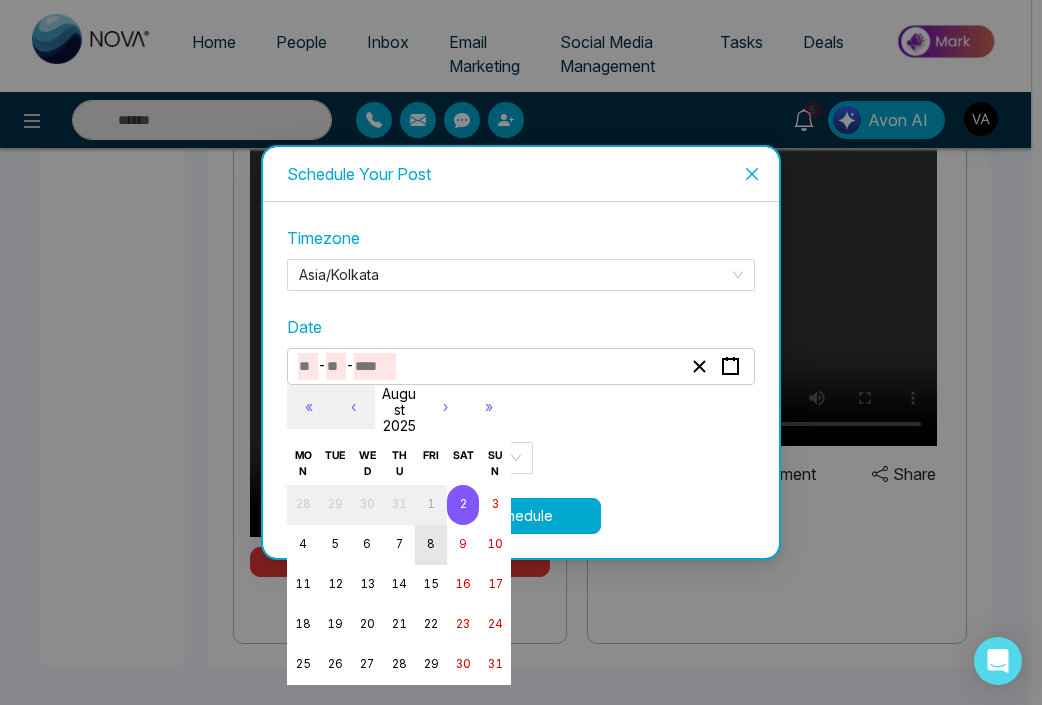 type on "****" 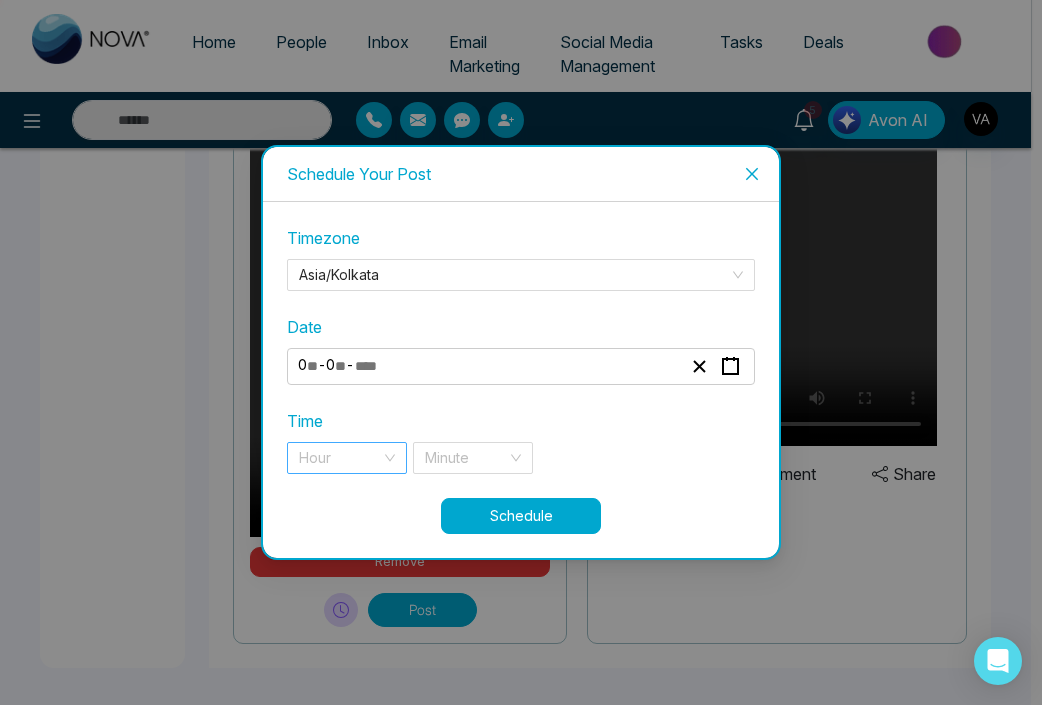 click at bounding box center [340, 458] 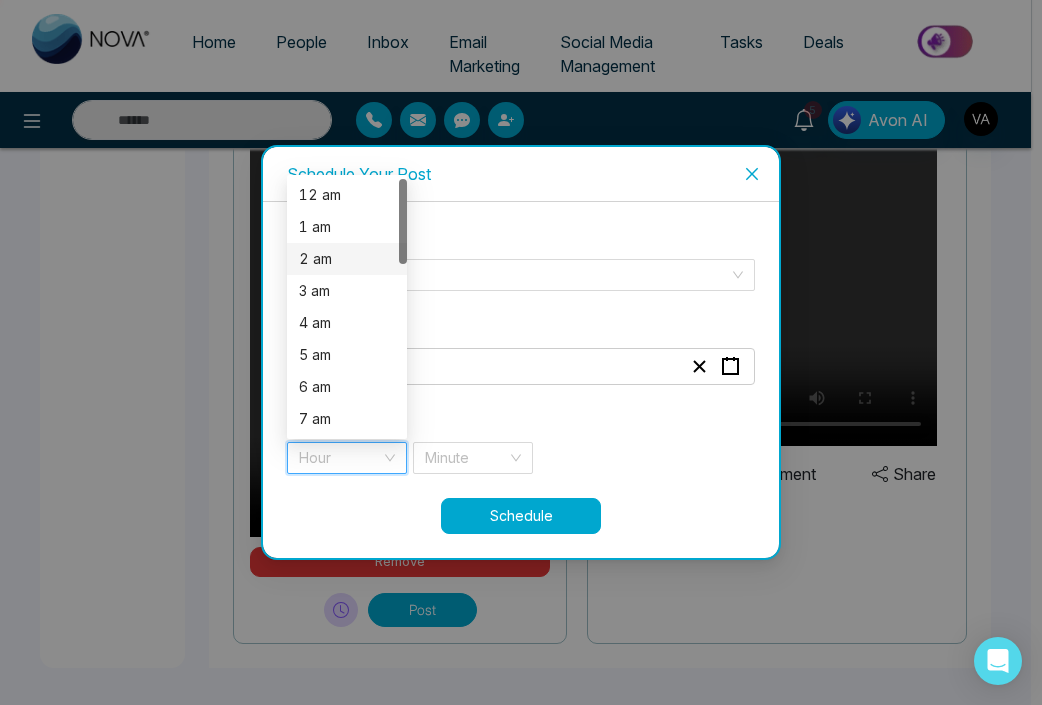click on "2 am" at bounding box center (347, 259) 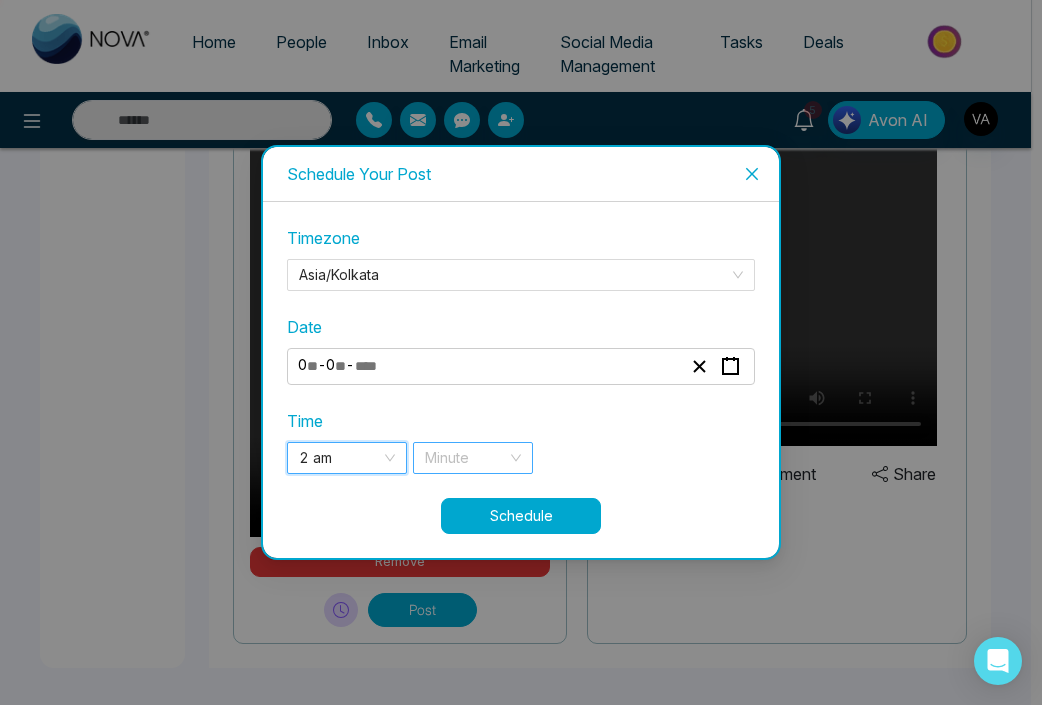click at bounding box center [466, 458] 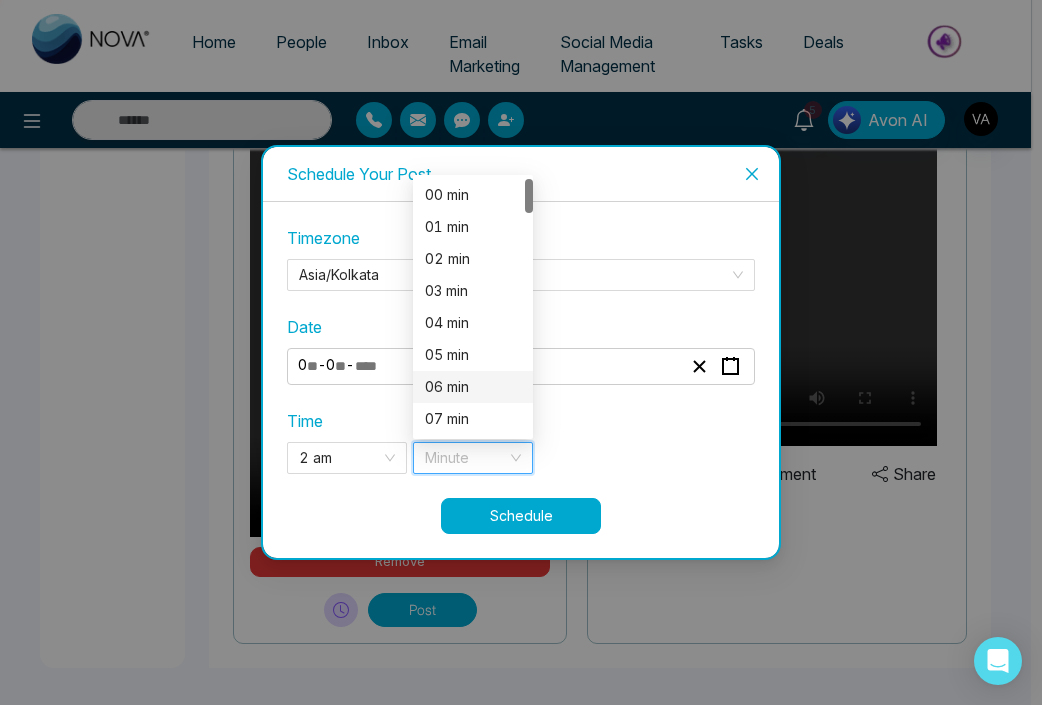 click on "06 min" at bounding box center [473, 387] 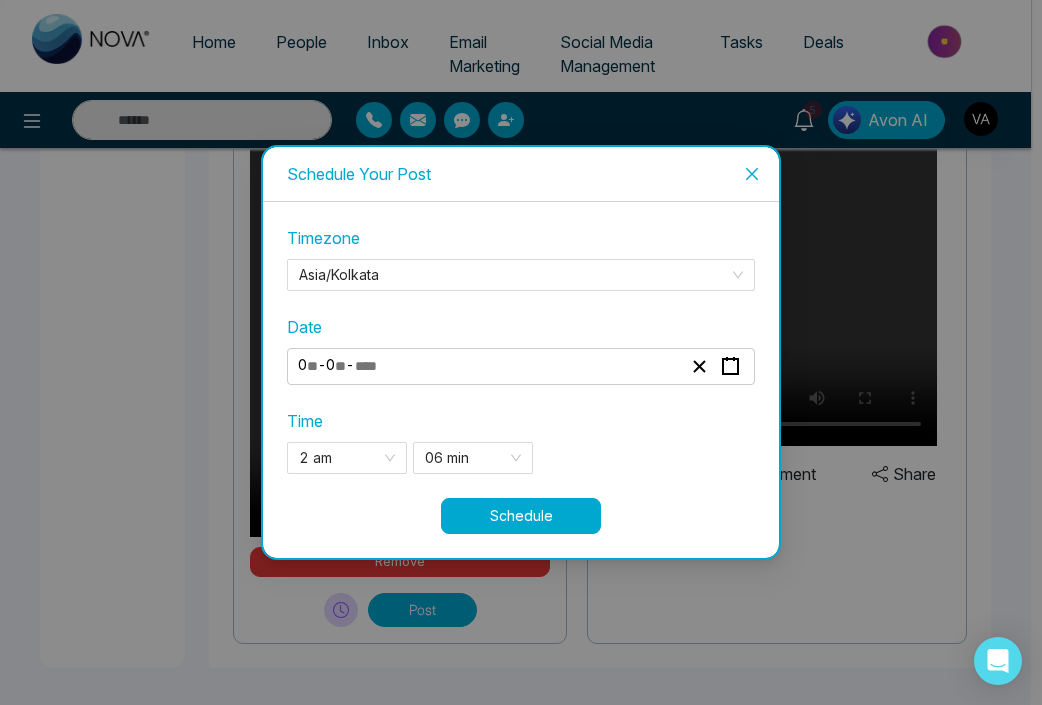 click on "Schedule" at bounding box center [521, 516] 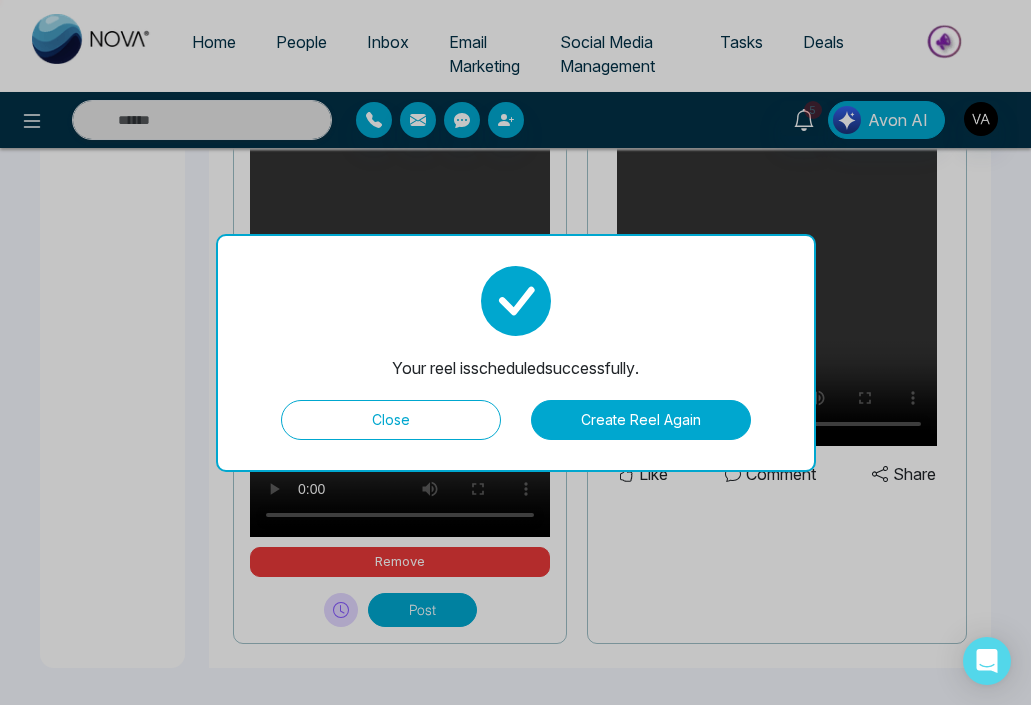 drag, startPoint x: 449, startPoint y: 424, endPoint x: 782, endPoint y: 686, distance: 423.71335 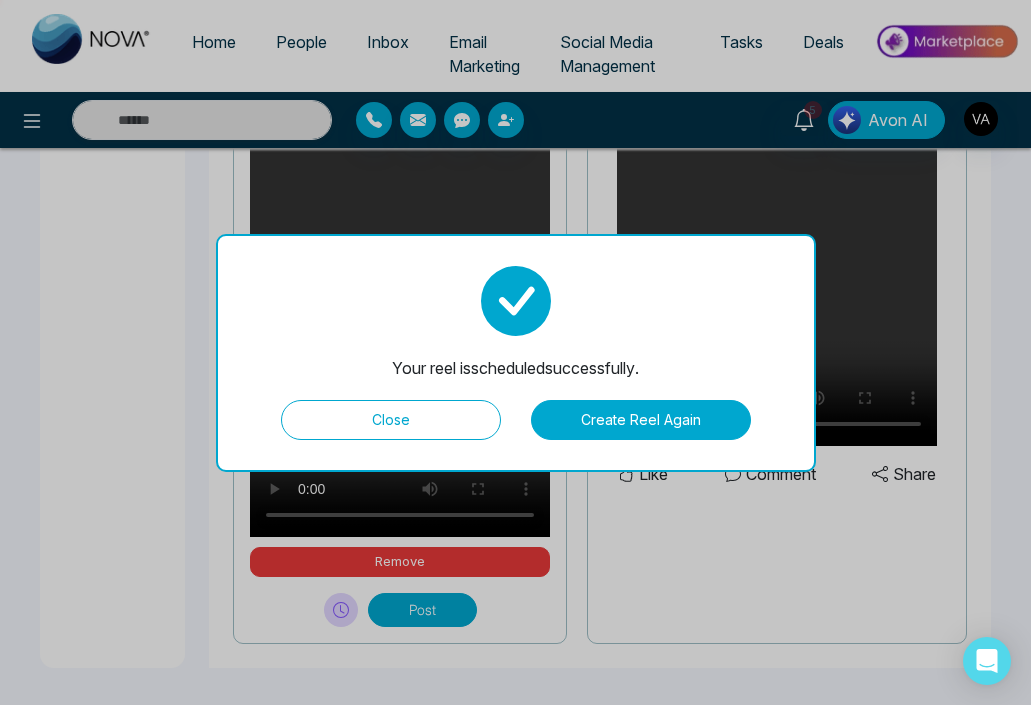 click on "Your reel is  scheduled  successfully. Close Create Reel Again" at bounding box center (515, 352) 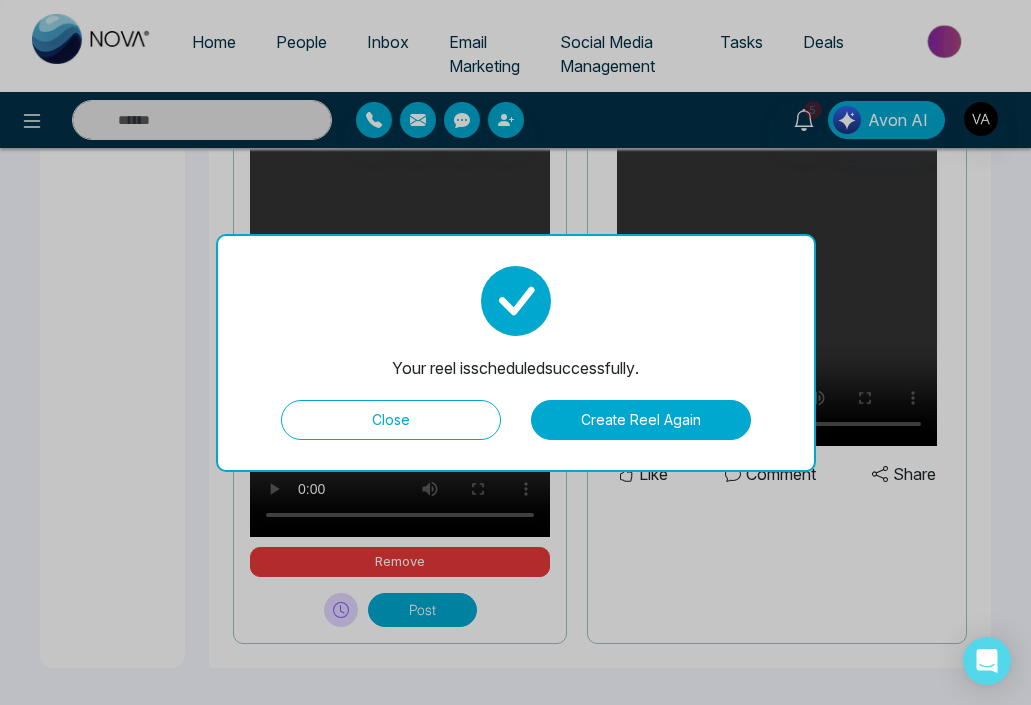 click on "Close" at bounding box center (391, 420) 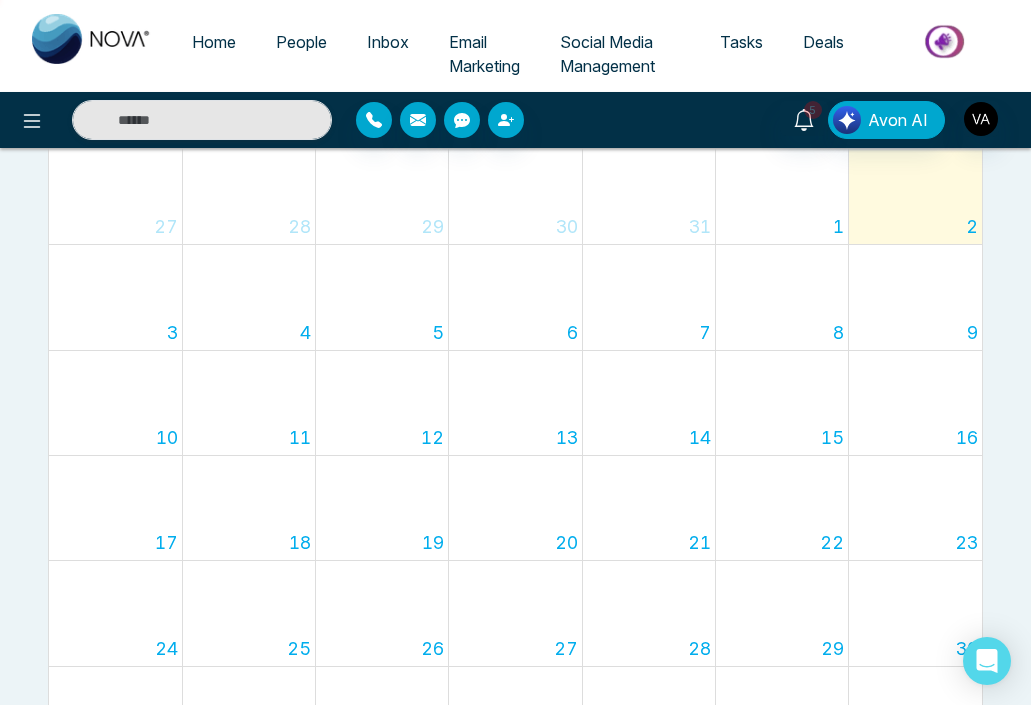 scroll, scrollTop: 0, scrollLeft: 0, axis: both 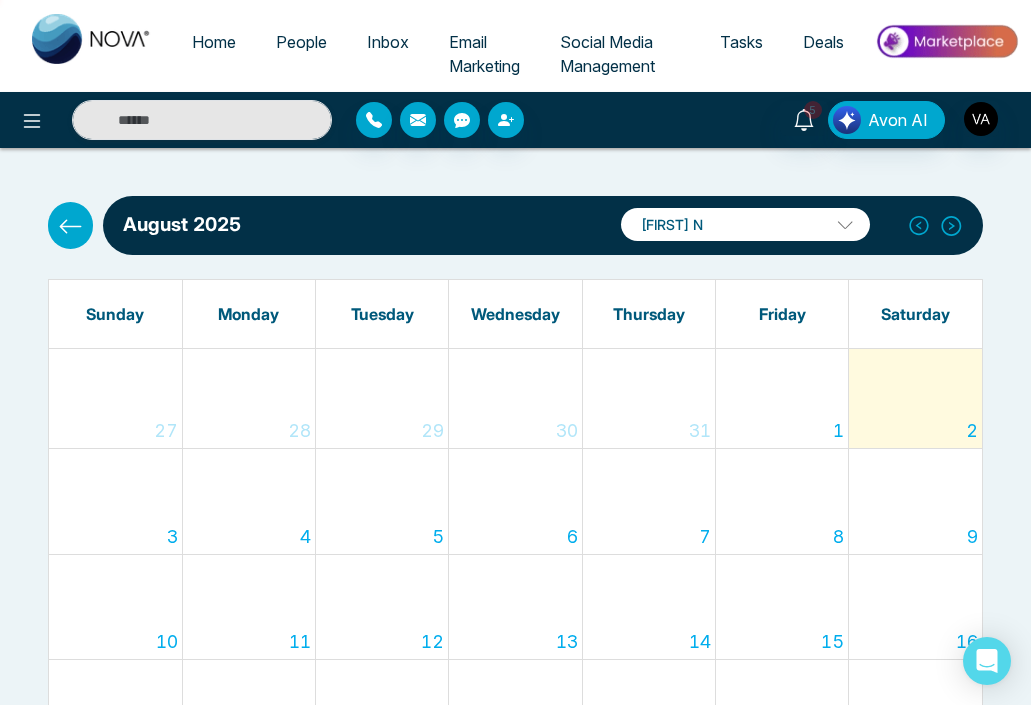 click on "[FIRST] [LAST]" at bounding box center (745, 224) 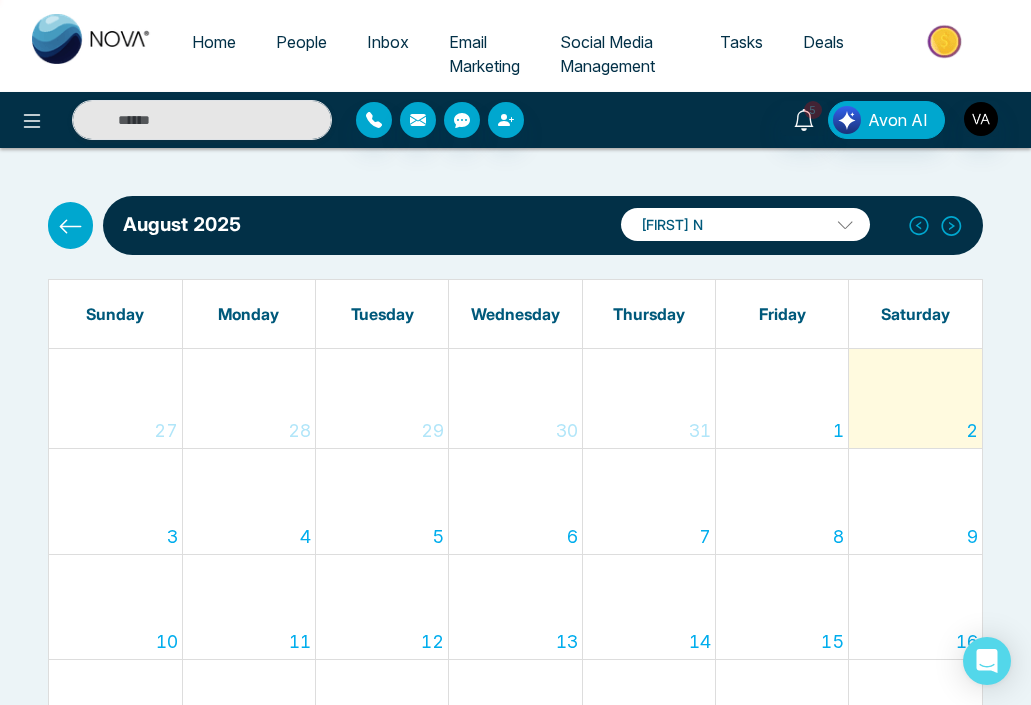 click on "August 2025 Vijay N     Vijay N   vijay_mmn  Add Social Accounts" at bounding box center (543, 225) 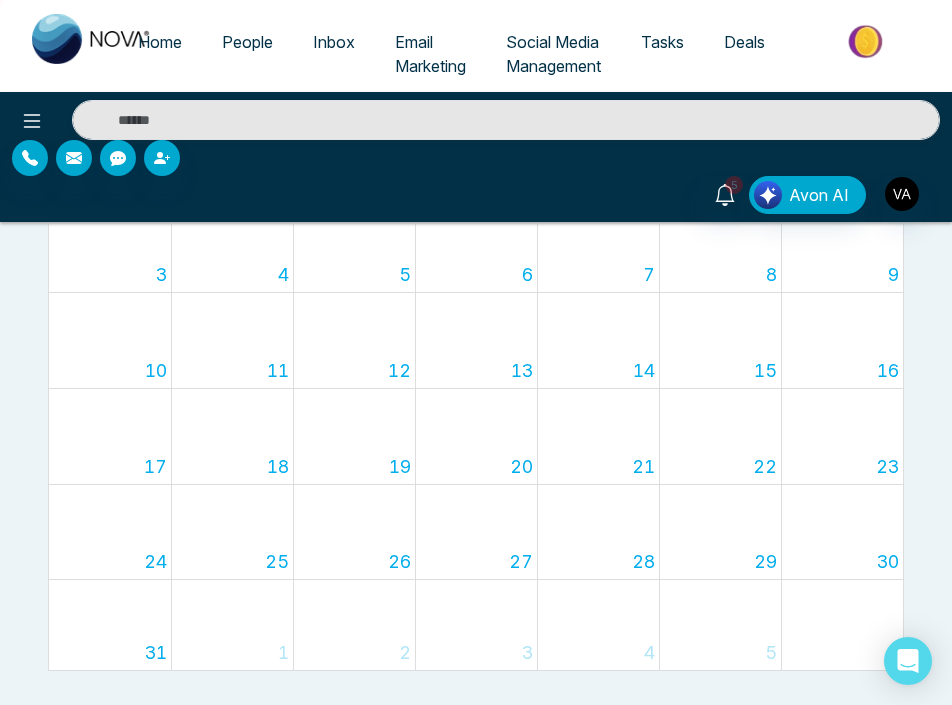 scroll, scrollTop: 330, scrollLeft: 0, axis: vertical 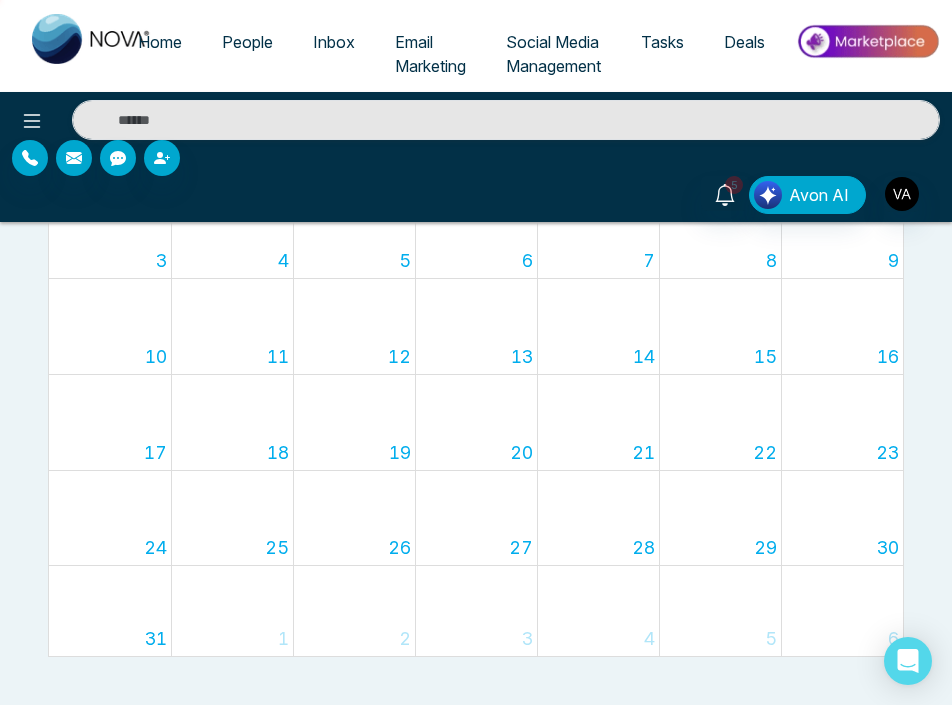 click on "Home People Inbox Email Marketing Social Media Management Tasks Deals 5 Avon AI August 2025 Vijay N     Vijay N   vijay_mmn  Add Social Accounts August 2025 < Previous Next > Sunday Monday Tuesday Wednesday Thursday Friday Saturday 27 28 29 30 31 1 2 3 4 5 6 7 8 9 10 11 12 13 14 15 16 17 18 19 20 21 22 23 24 25 26 27 28 29 30 31 1 2 3 4 5 6   Add an Account Choose each social network you want to connect Continue with Facebook  Continue with Instagram   Lets get you to the finish line Connect your Business profile to your facebook Page.  Here's  how: Log in to facebook Select a Business profile  that's   connected to a  Facebook Page Add to Nova CRM Log in to Facebook /social-media/monthly-planner?id=4197" at bounding box center [476, 22] 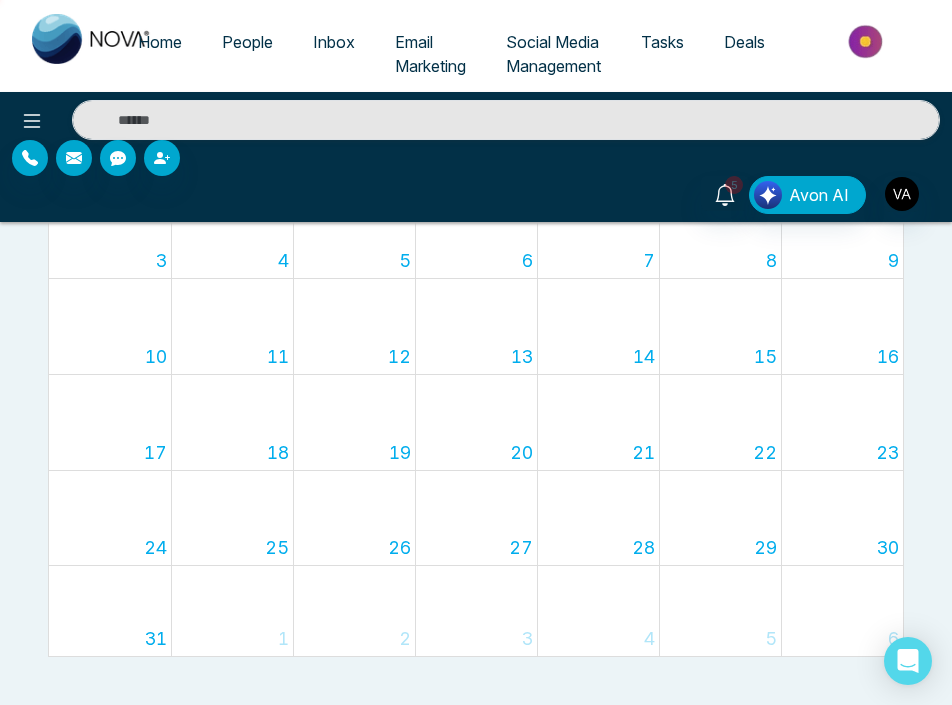 click on "Social Media Management" at bounding box center (553, 54) 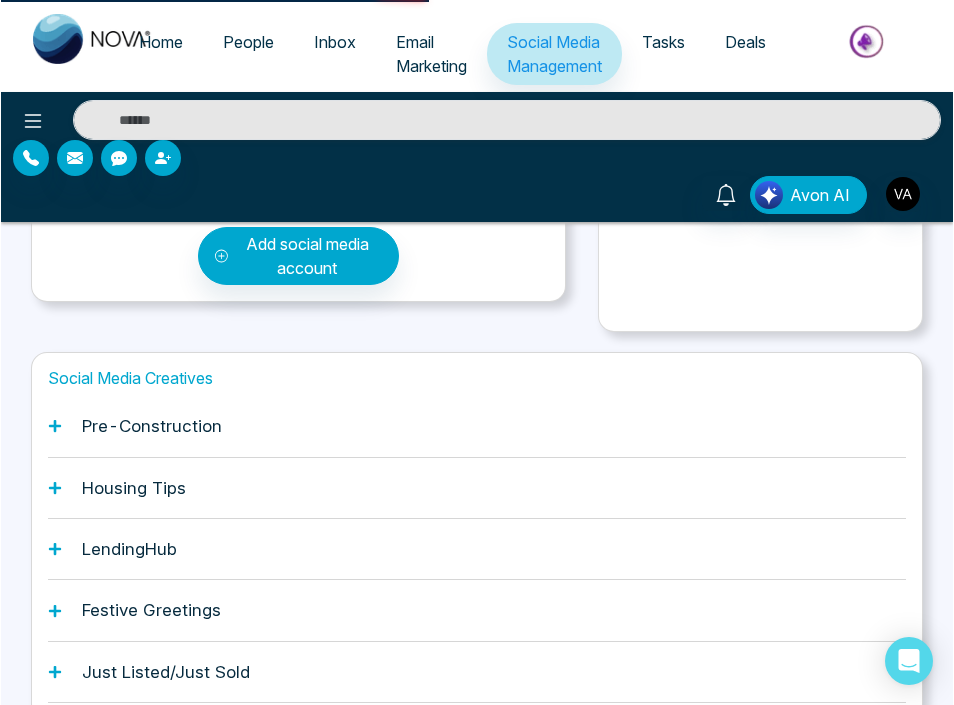 scroll, scrollTop: 0, scrollLeft: 0, axis: both 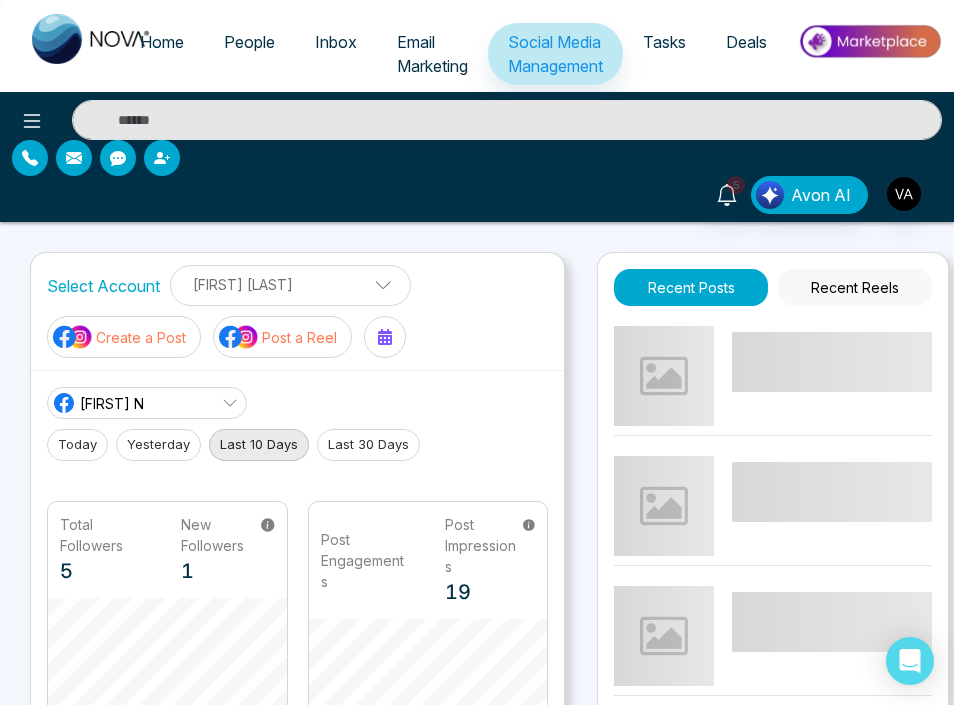 click at bounding box center [385, 337] 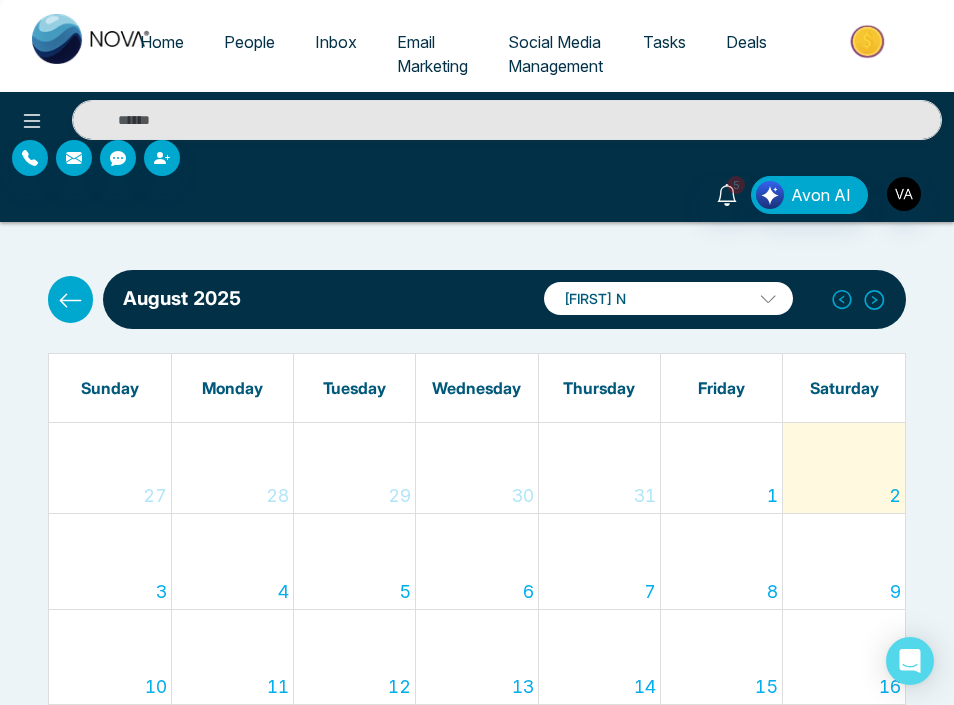 click 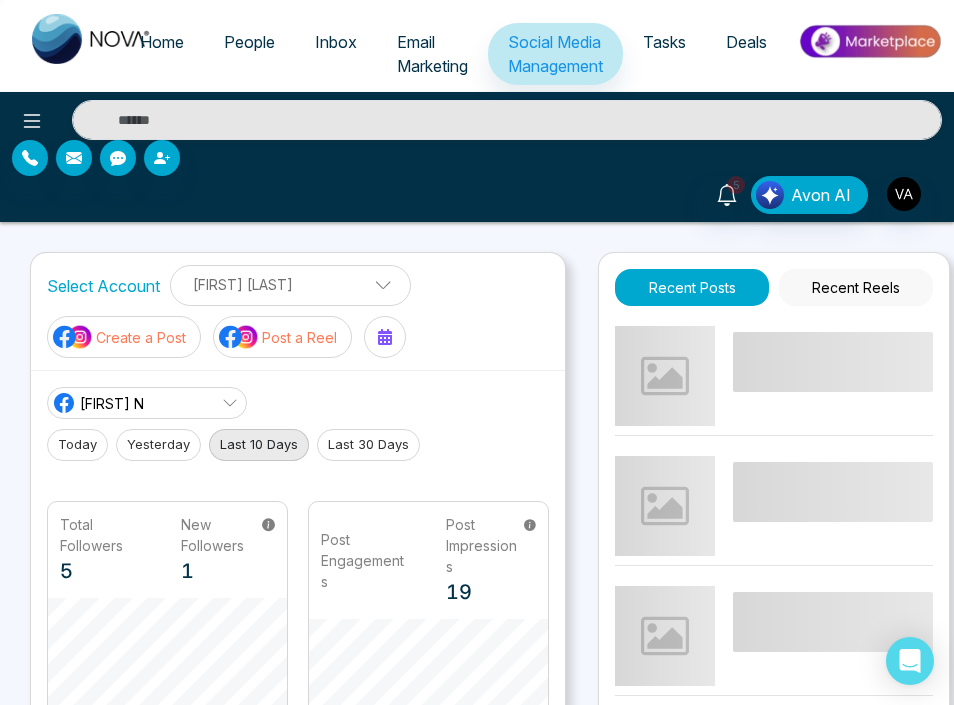 click on "Post a Reel" at bounding box center (299, 337) 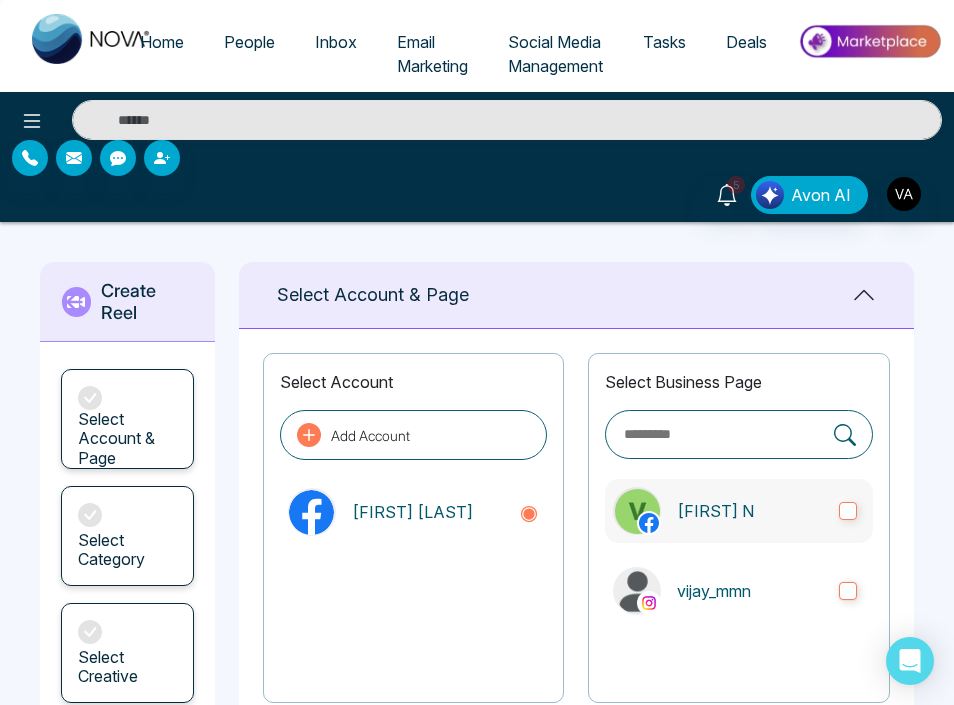 click on "[FIRST] [LAST]" at bounding box center (739, 511) 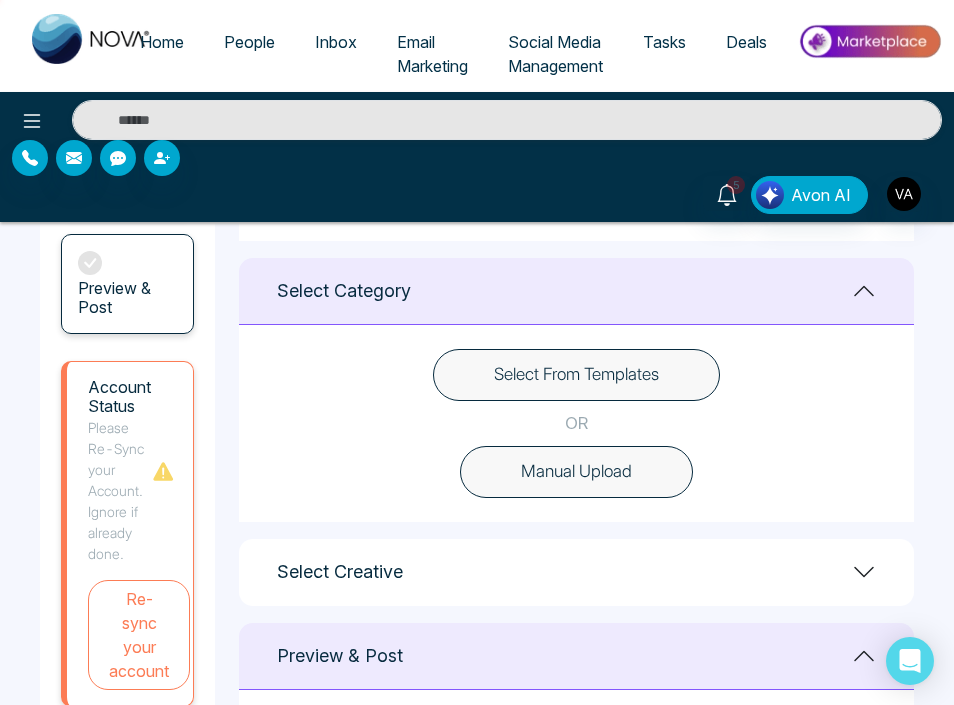 scroll, scrollTop: 509, scrollLeft: 0, axis: vertical 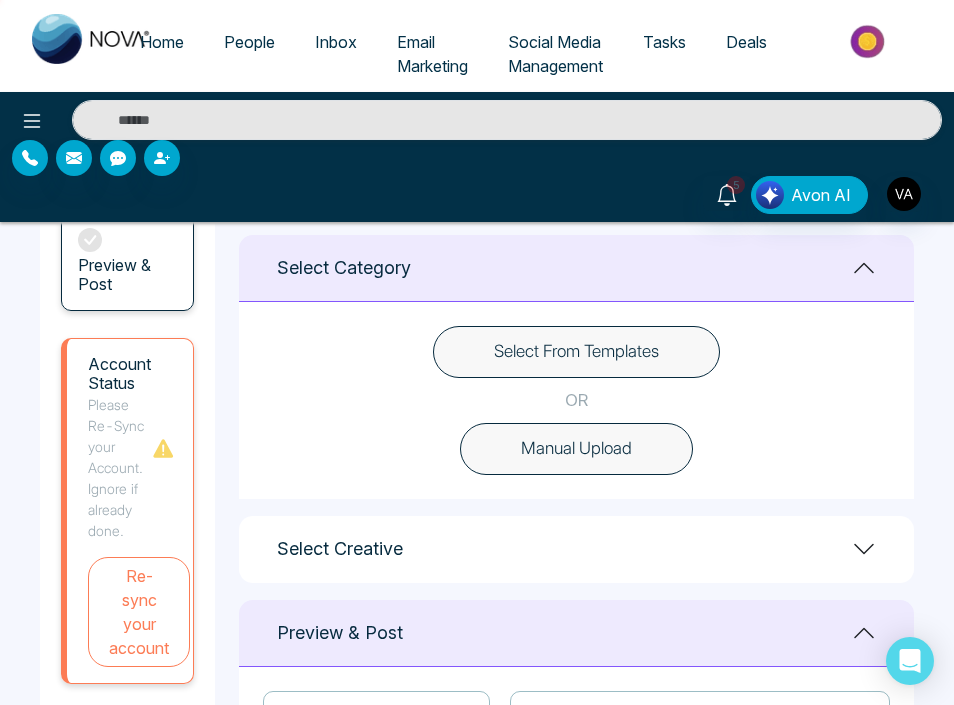 click on "Manual Upload" at bounding box center (576, 449) 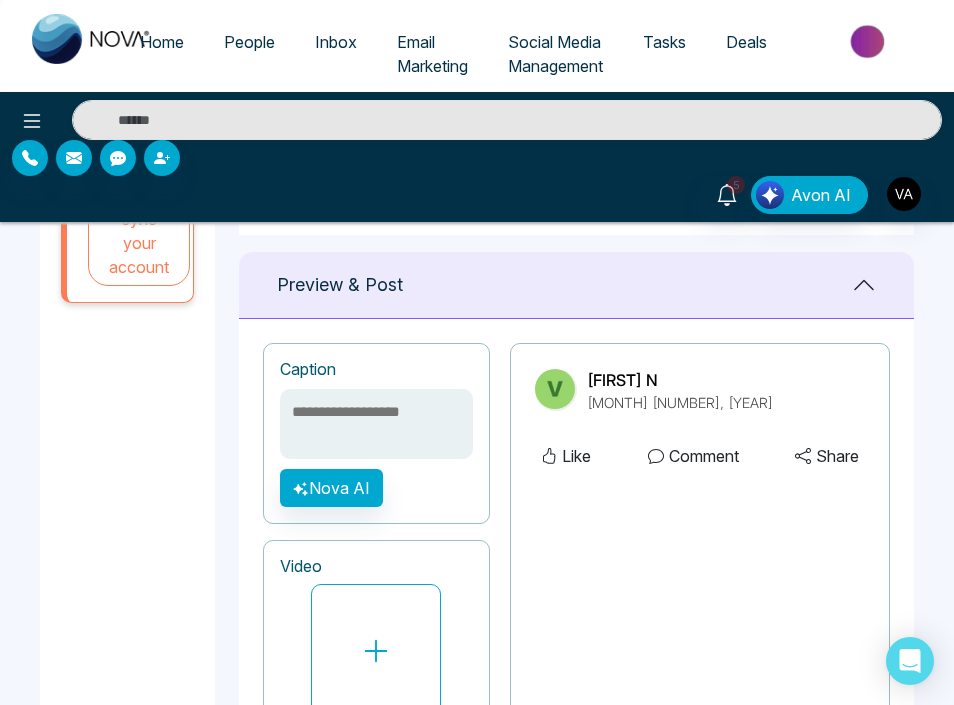 scroll, scrollTop: 915, scrollLeft: 0, axis: vertical 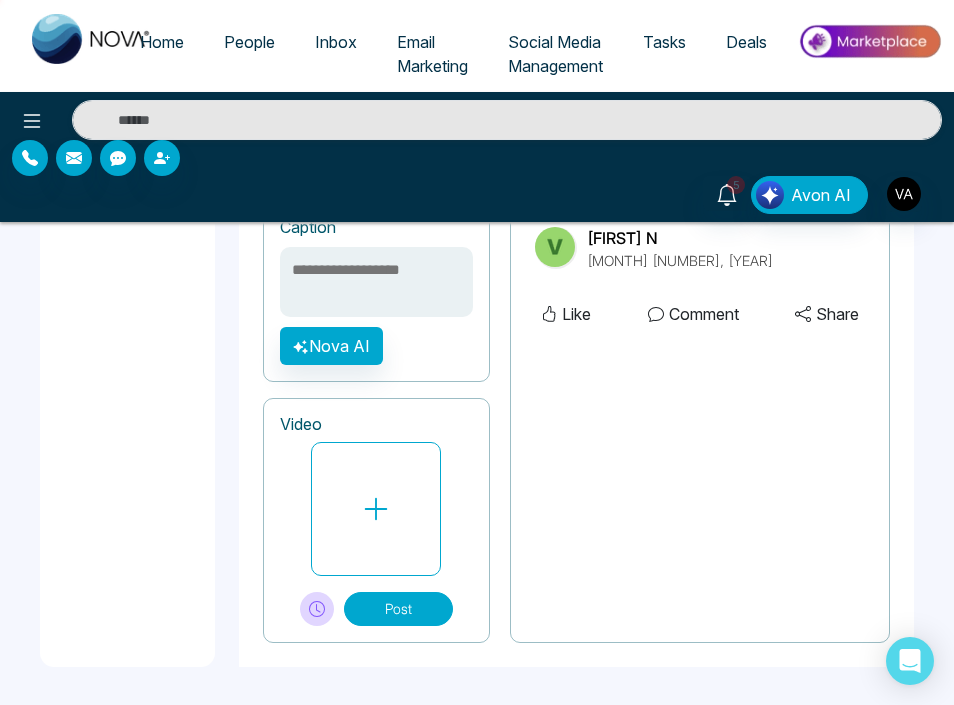 click at bounding box center (376, 282) 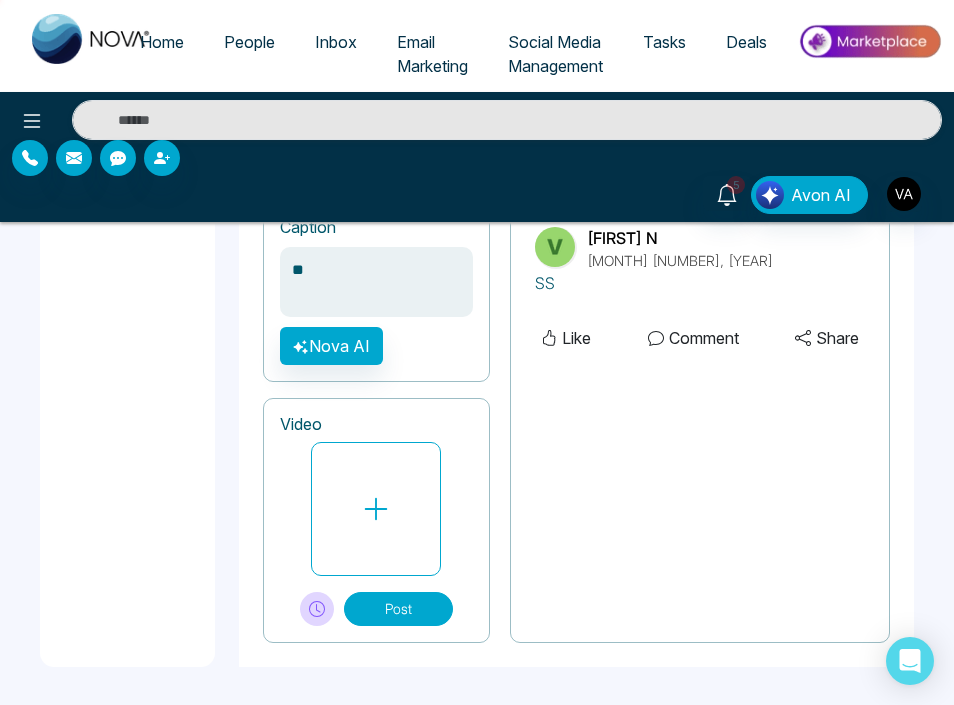 type on "*" 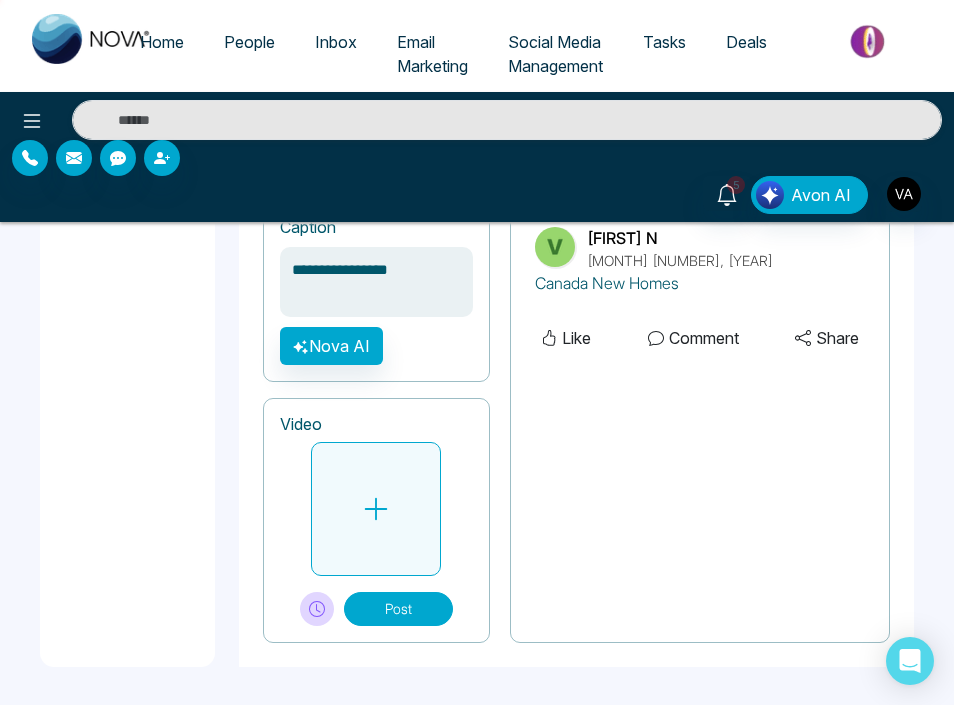 type on "**********" 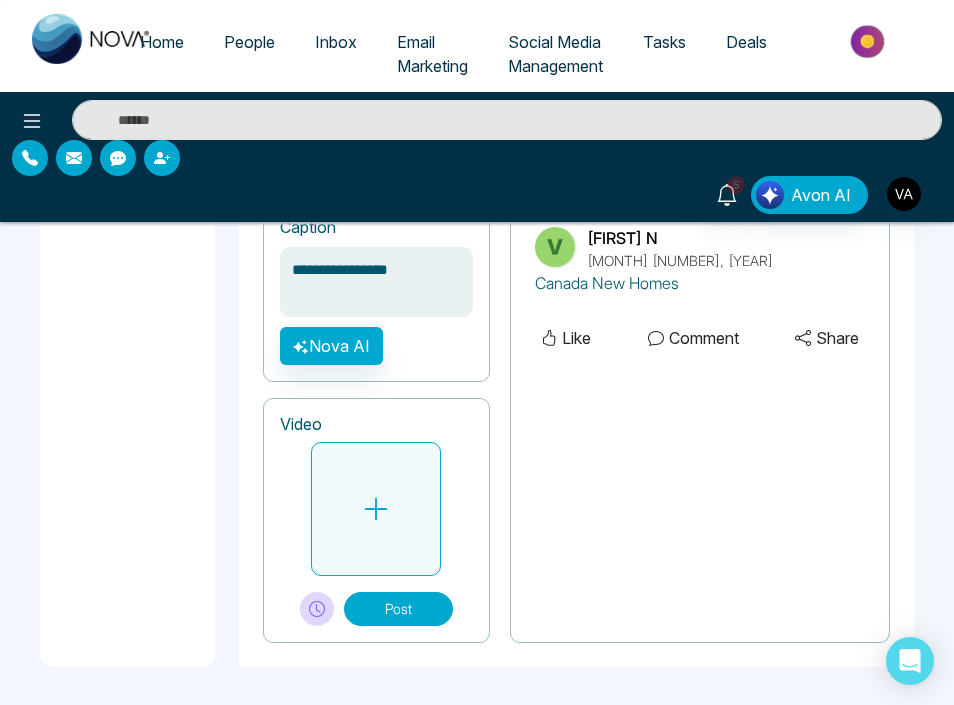 click at bounding box center [376, 509] 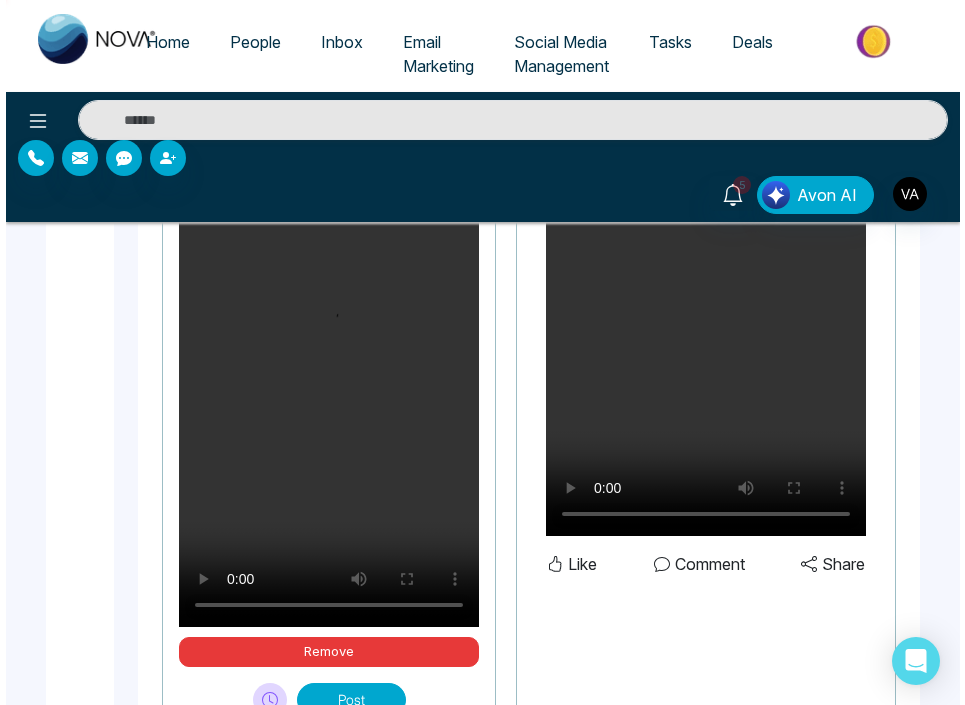 scroll, scrollTop: 1353, scrollLeft: 0, axis: vertical 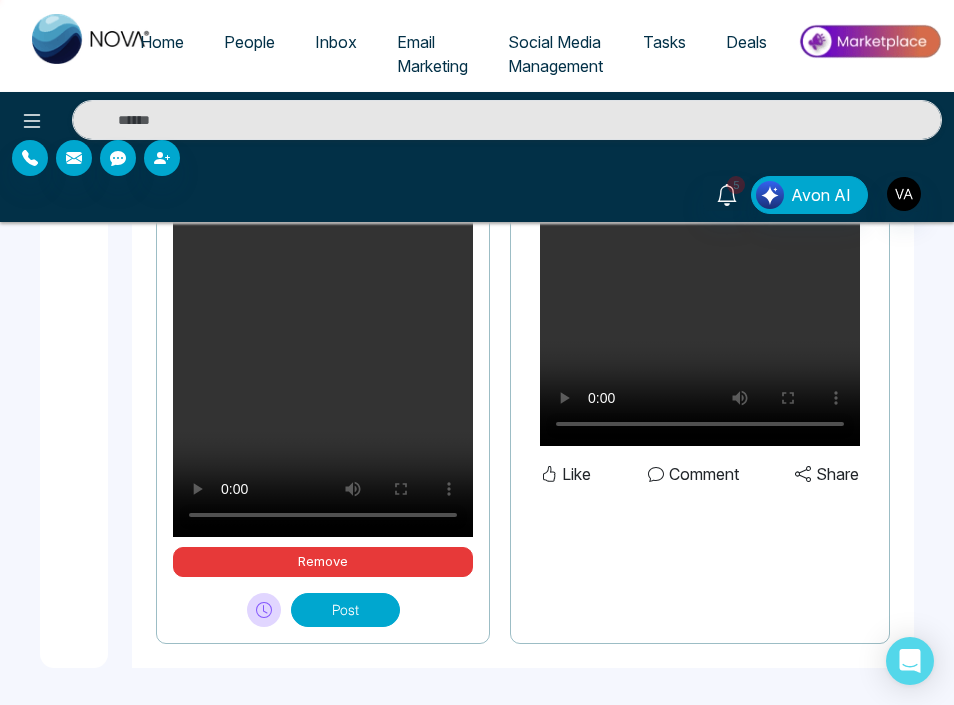 click at bounding box center [264, 610] 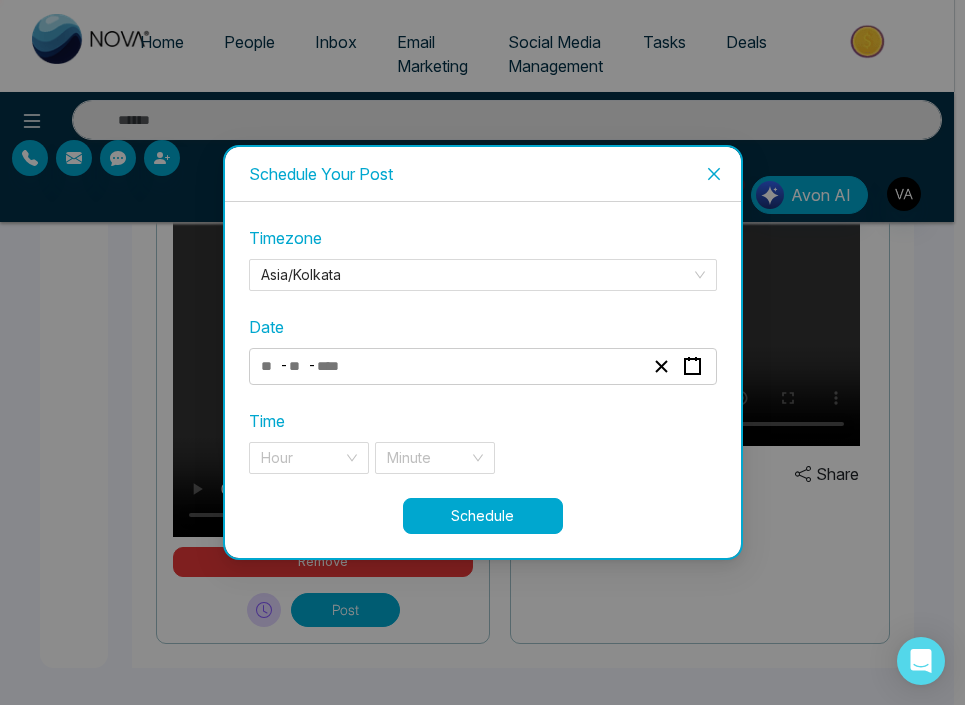 click at bounding box center (337, 366) 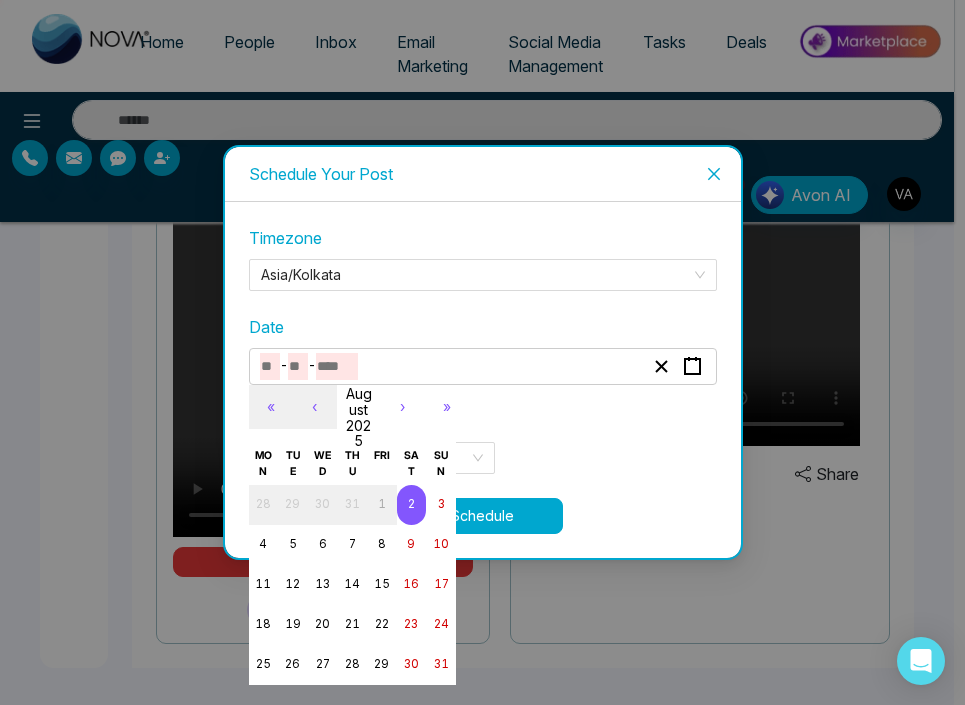 click on "Timezone Asia/Kolkata Date - - « ‹ August 2025 › » Mon Tue Wed Thu Fri Sat Sun 28 29 30 31 1 2 3 4 5 6 7 8 9 10 11 12 13 14 15 16 17 18 19 20 21 22 23 24 25 26 27 28 29 30 31 Time Hour Minute  Schedule" at bounding box center [483, 380] 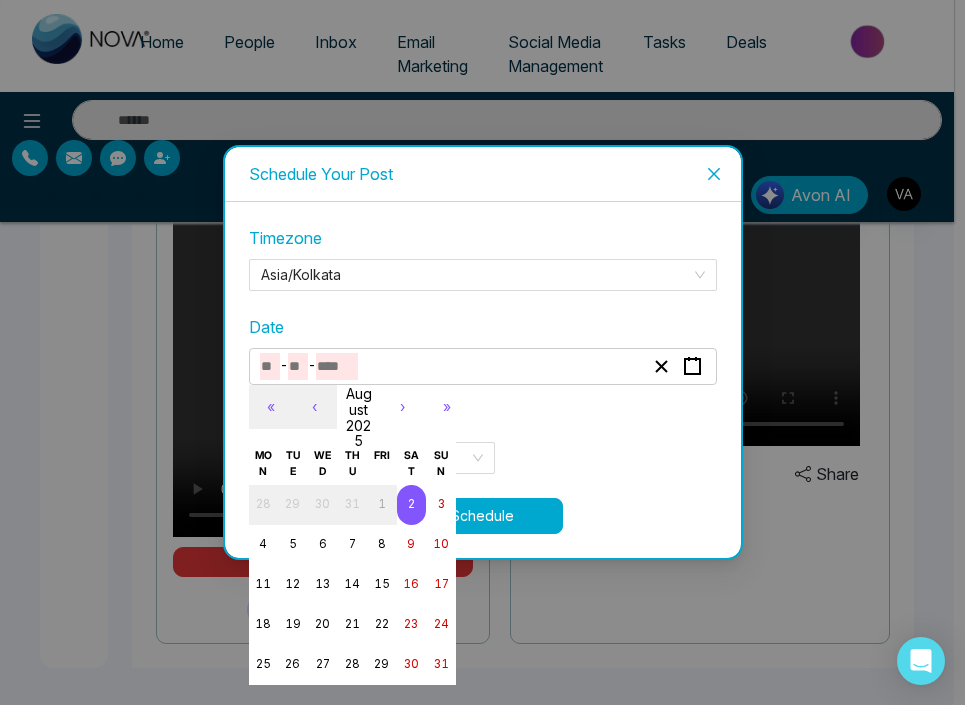 click at bounding box center (337, 366) 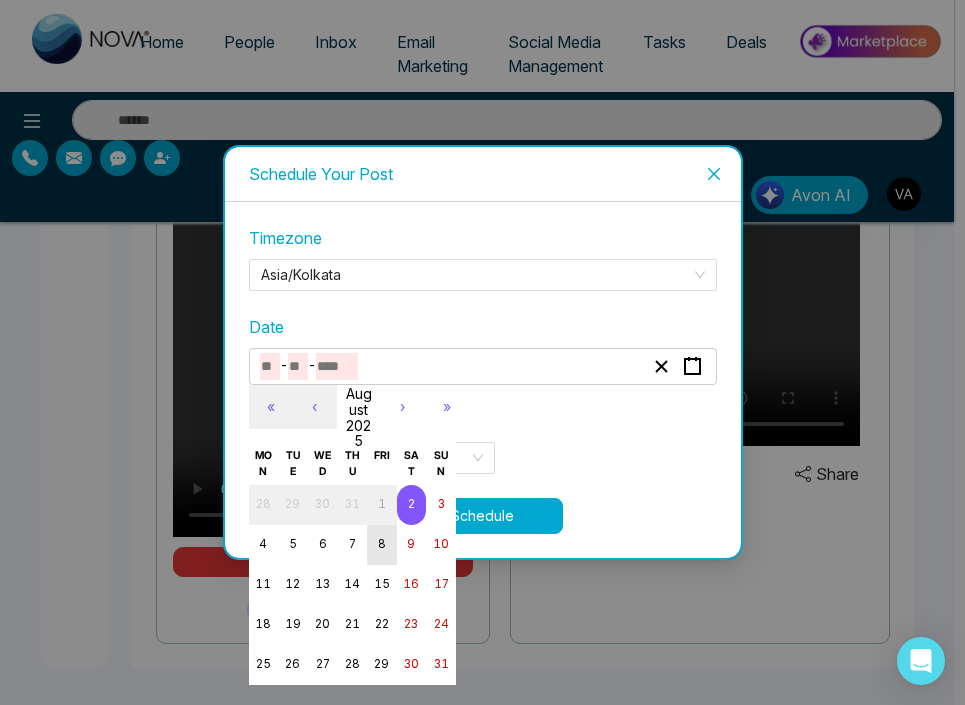 click on "8" at bounding box center [382, 544] 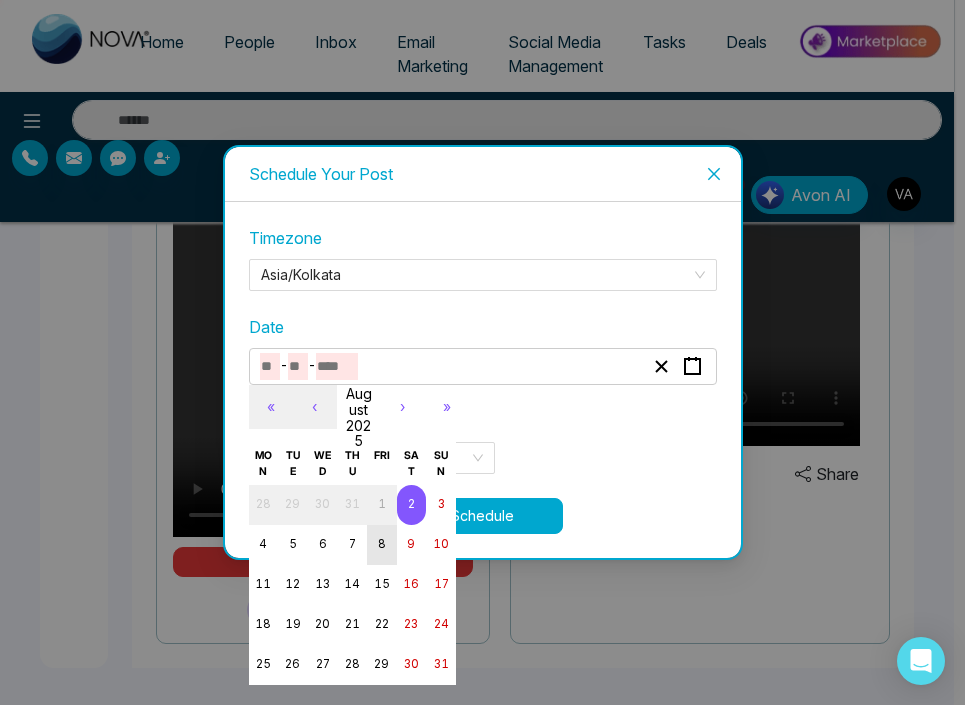 type on "*" 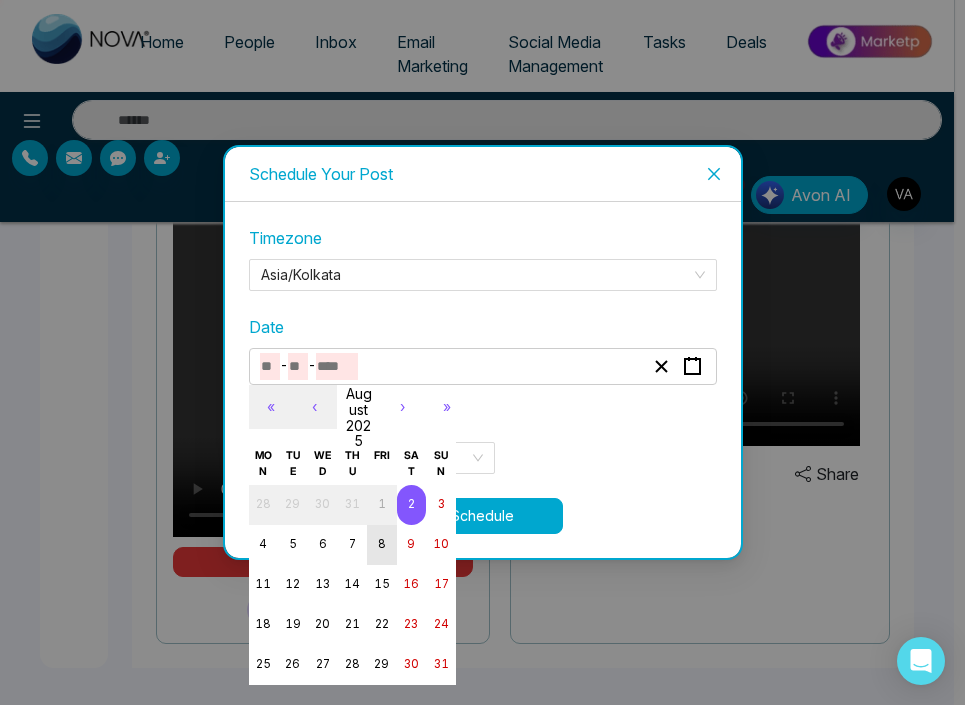 type on "*" 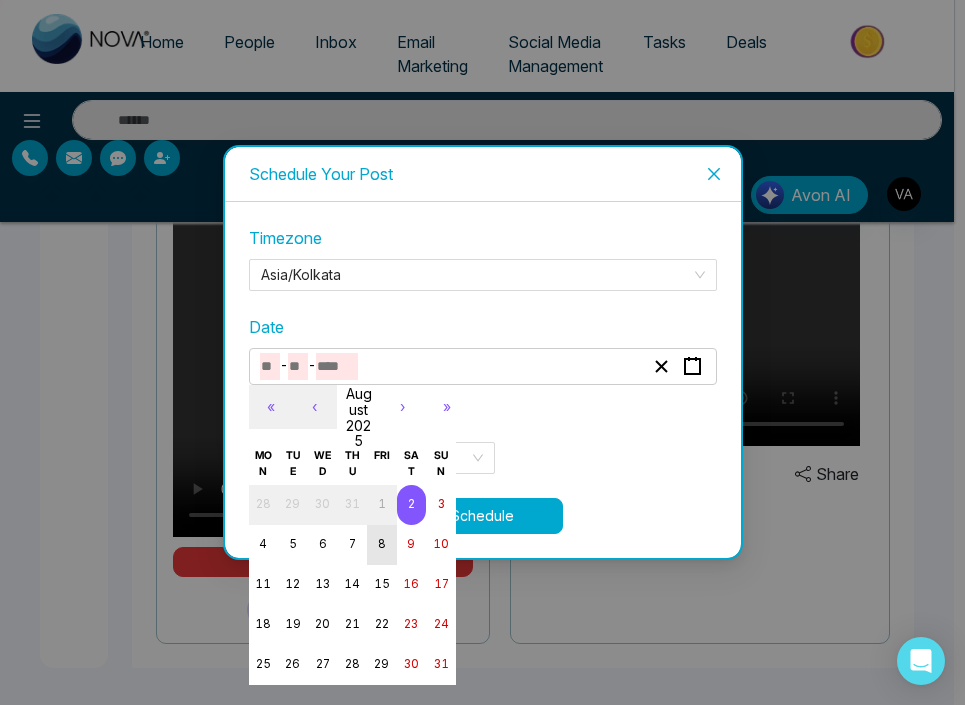 type on "****" 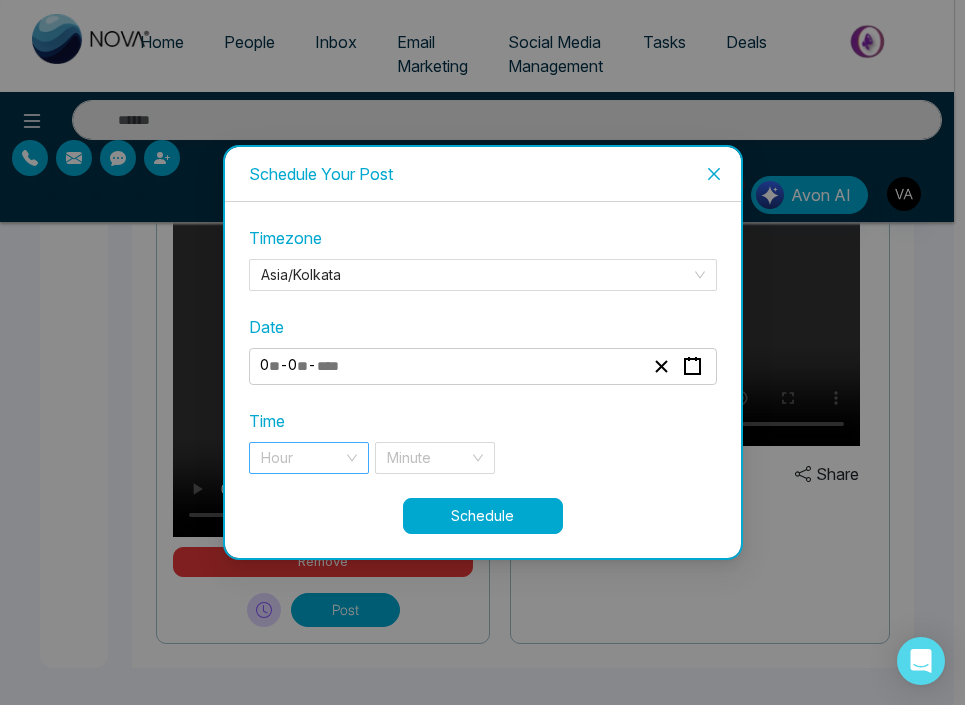 click at bounding box center (302, 458) 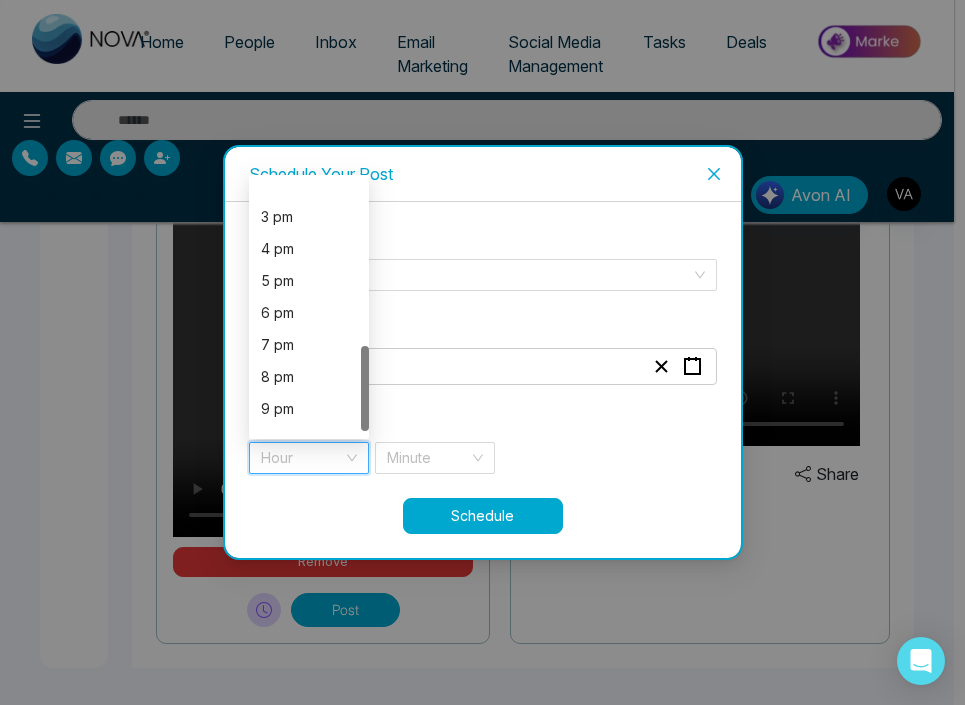 scroll, scrollTop: 512, scrollLeft: 0, axis: vertical 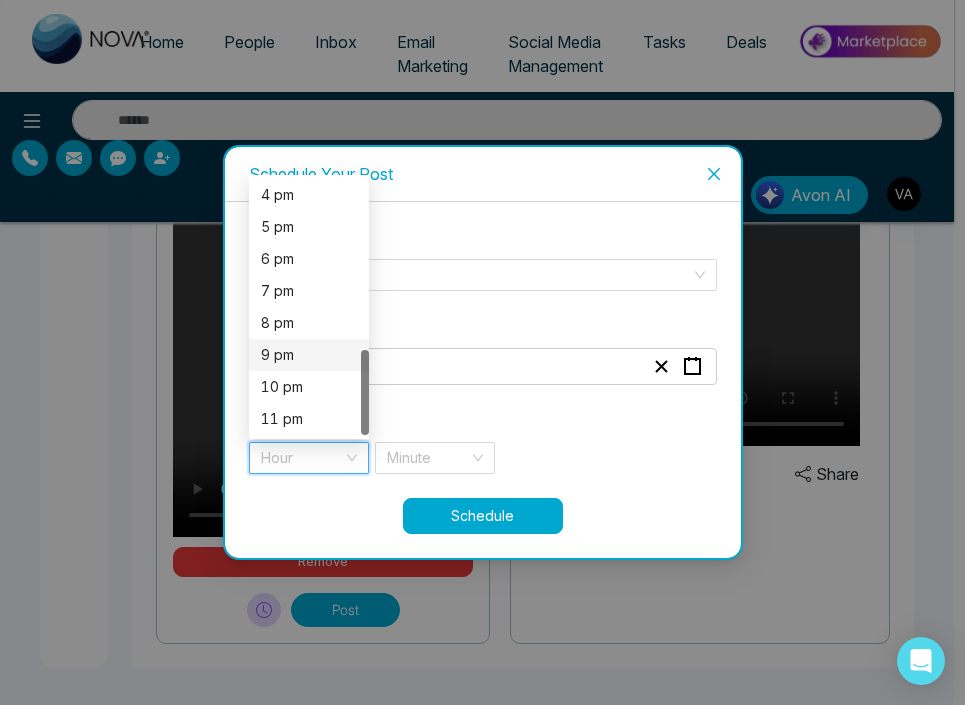 click on "9 pm" at bounding box center [309, 355] 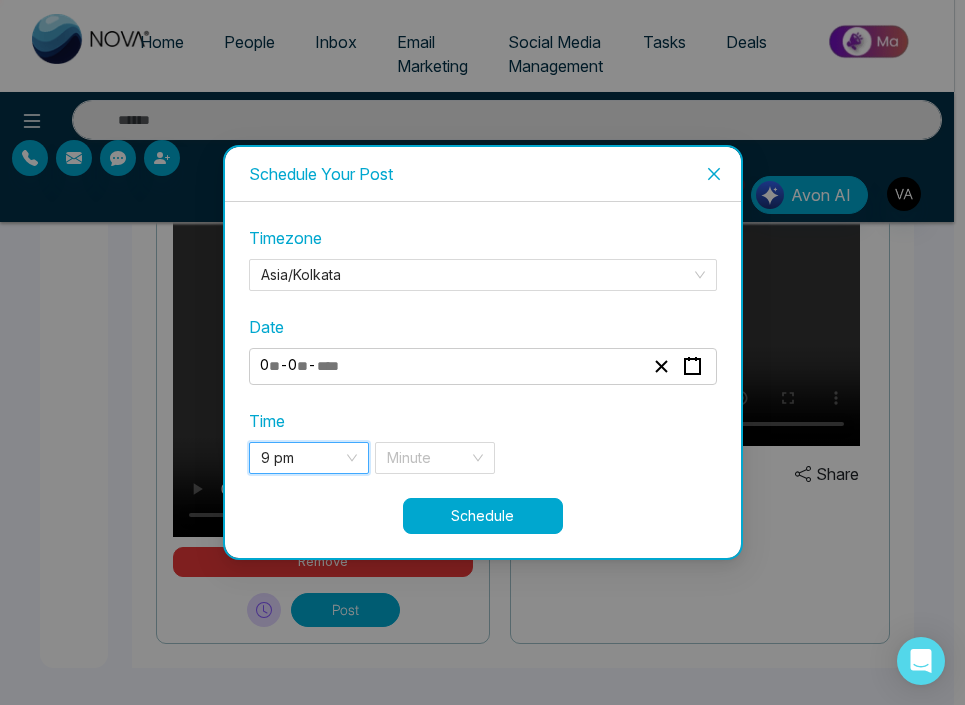 click on "**********" at bounding box center [483, 362] 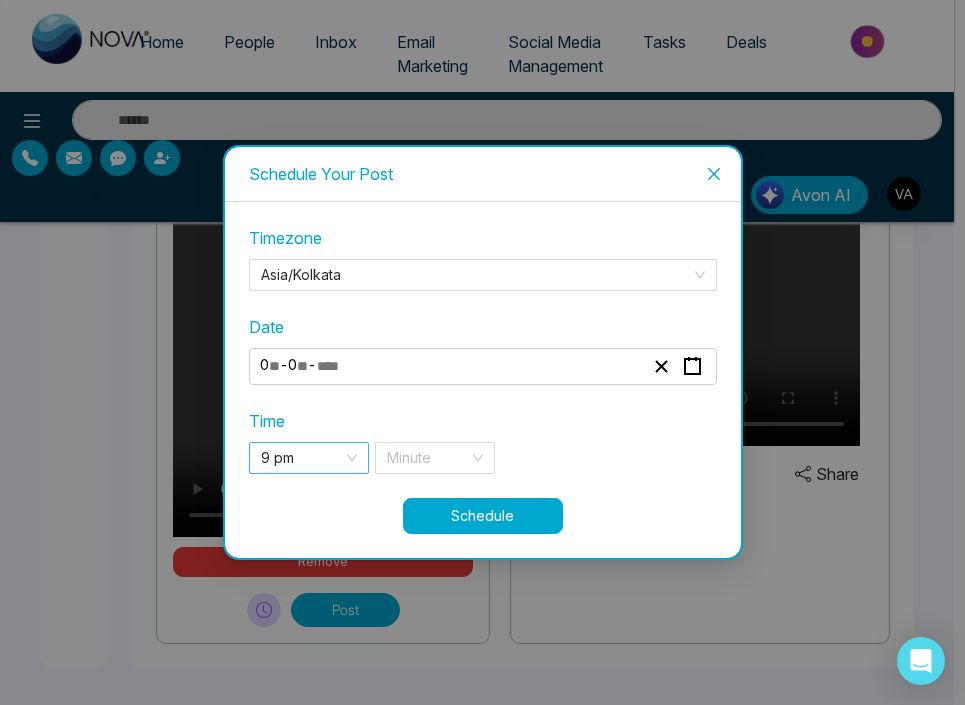click on "9 pm" at bounding box center (309, 458) 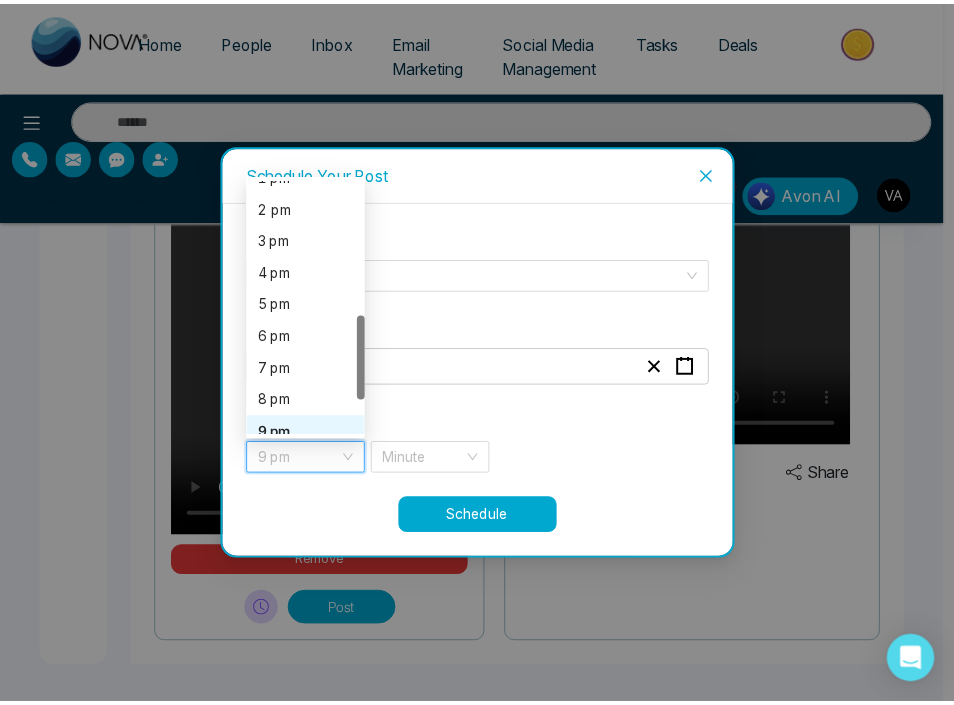 scroll, scrollTop: 407, scrollLeft: 0, axis: vertical 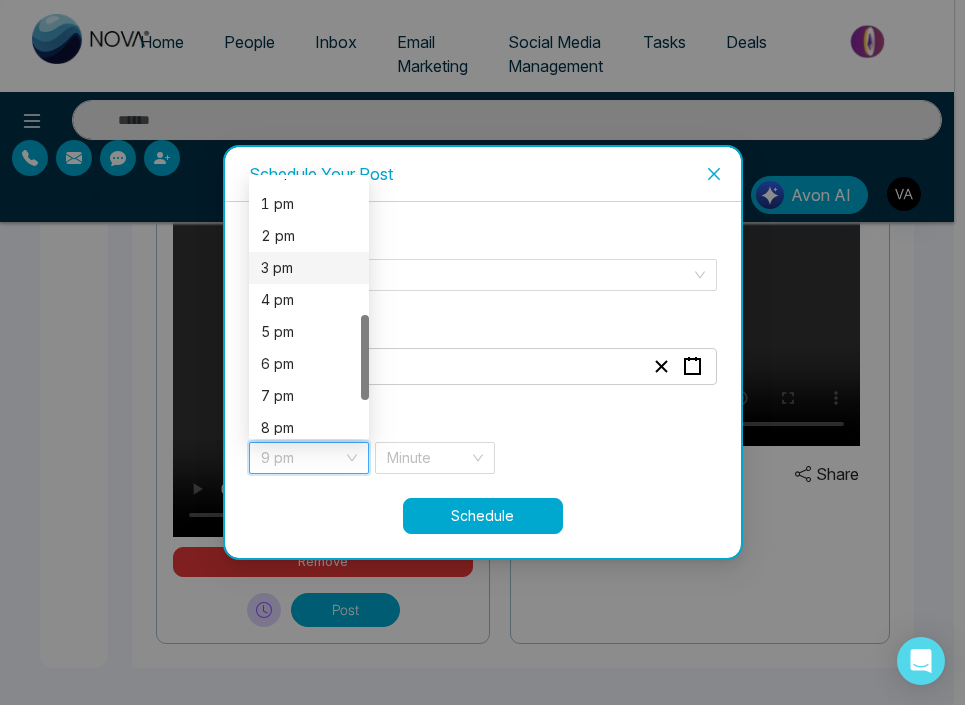 click on "3 pm" at bounding box center [309, 268] 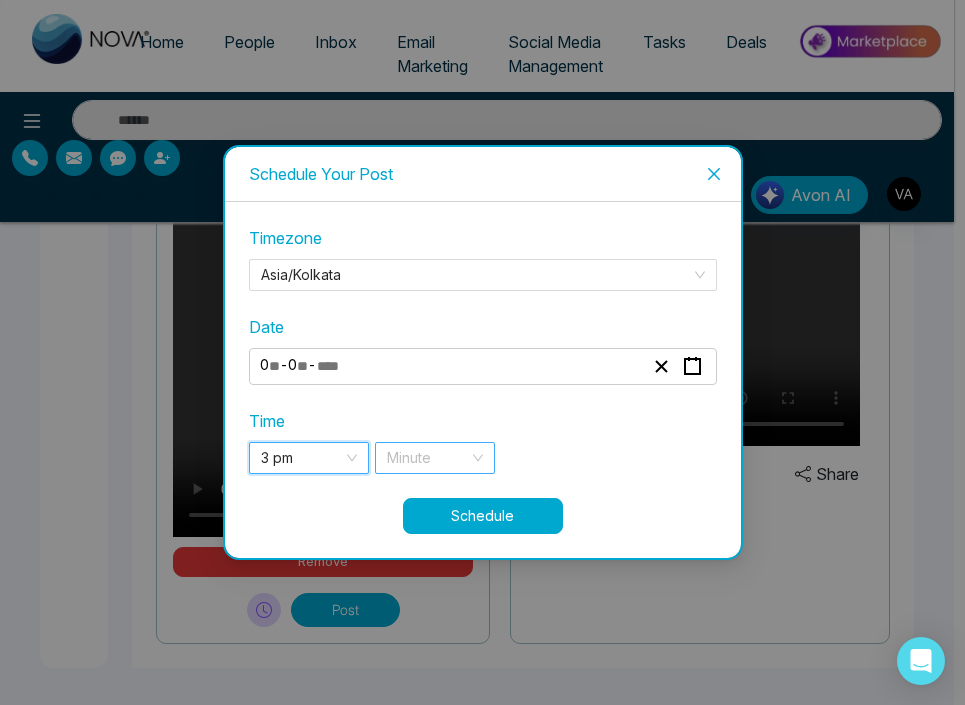 click at bounding box center (428, 458) 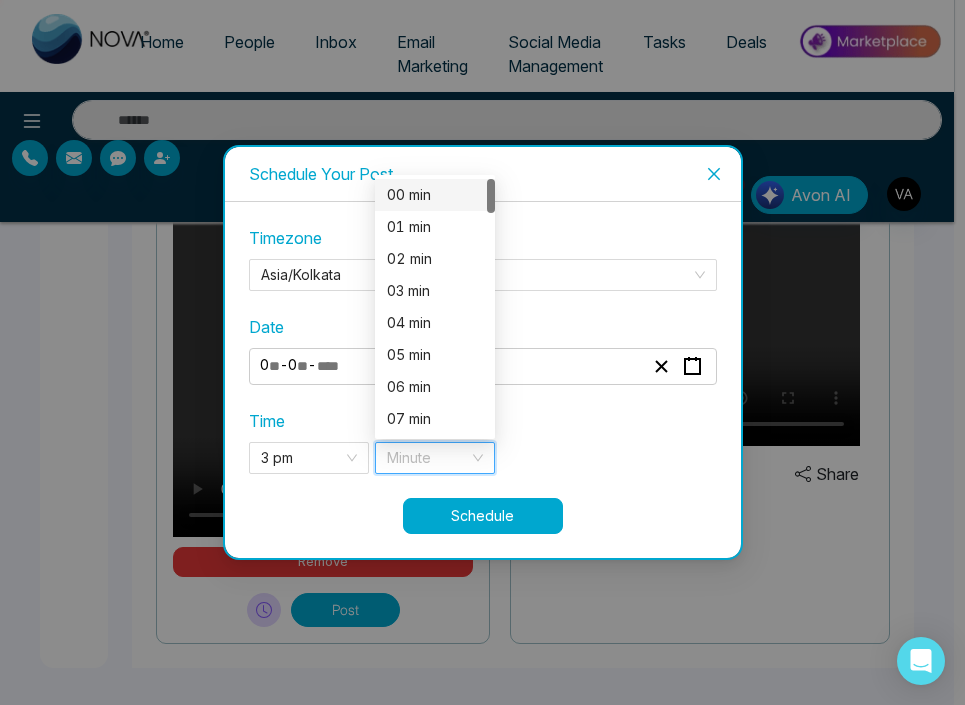 click on "00 min" at bounding box center (435, 195) 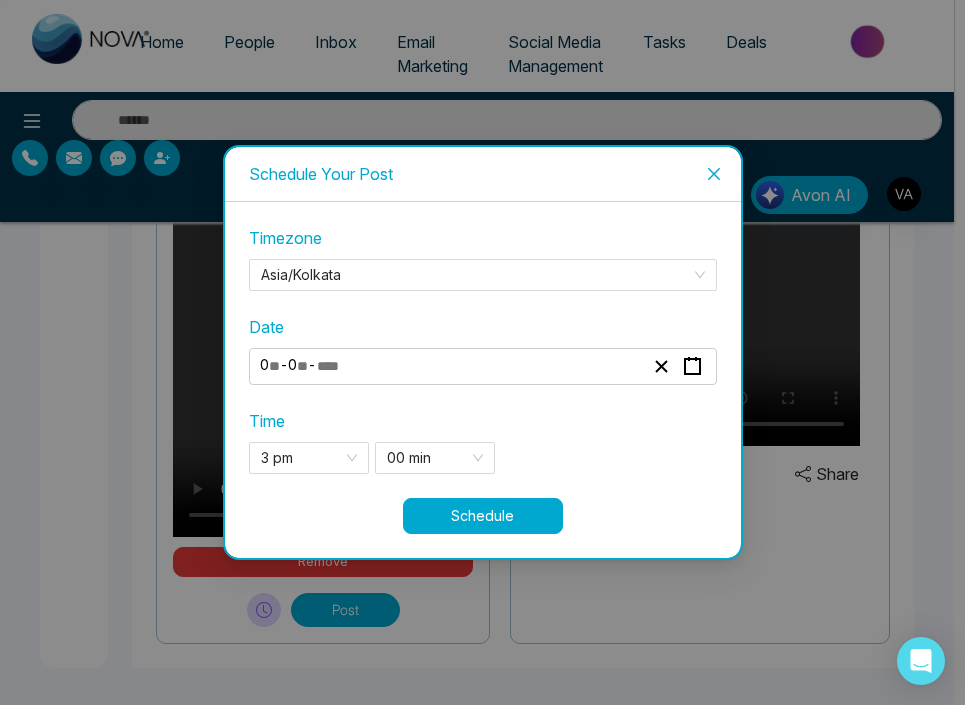click on "Schedule" at bounding box center (483, 516) 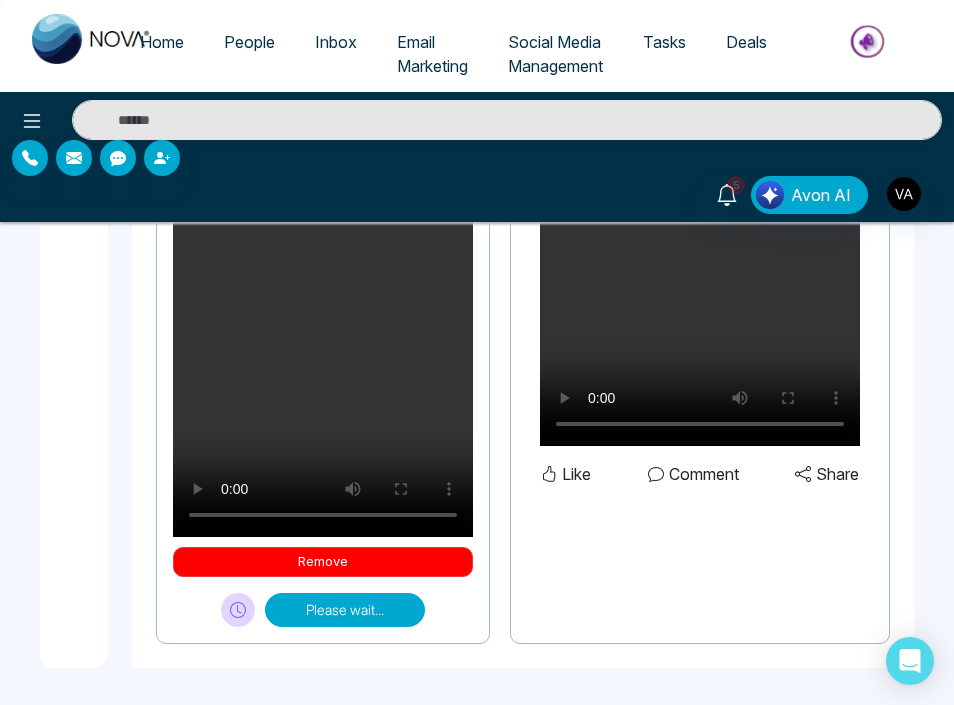 click on "Remove" at bounding box center (323, 562) 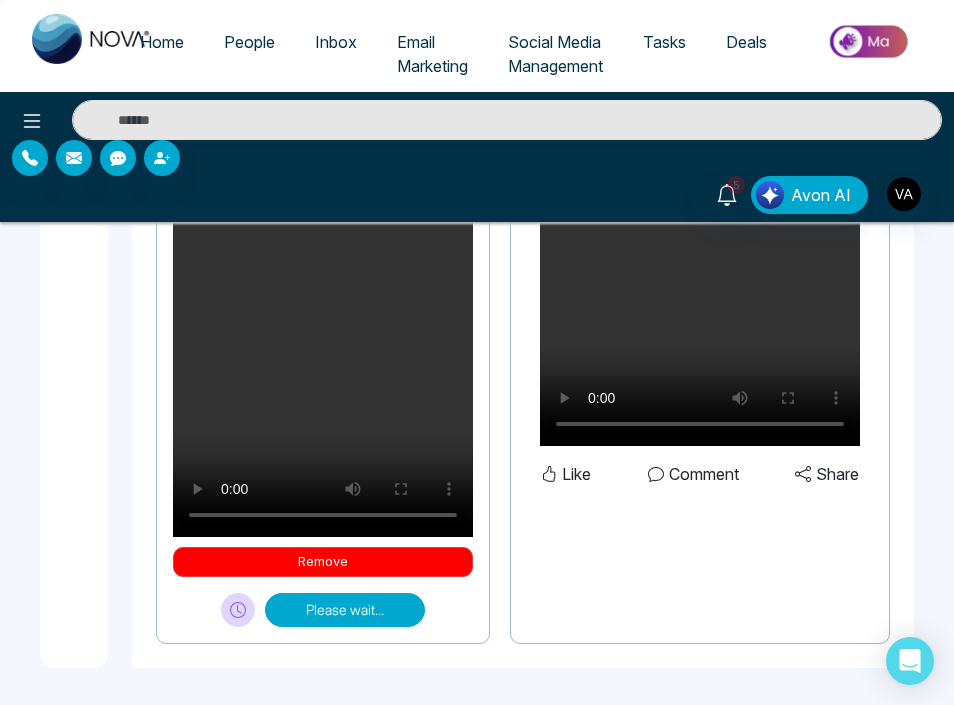 scroll, scrollTop: 915, scrollLeft: 0, axis: vertical 